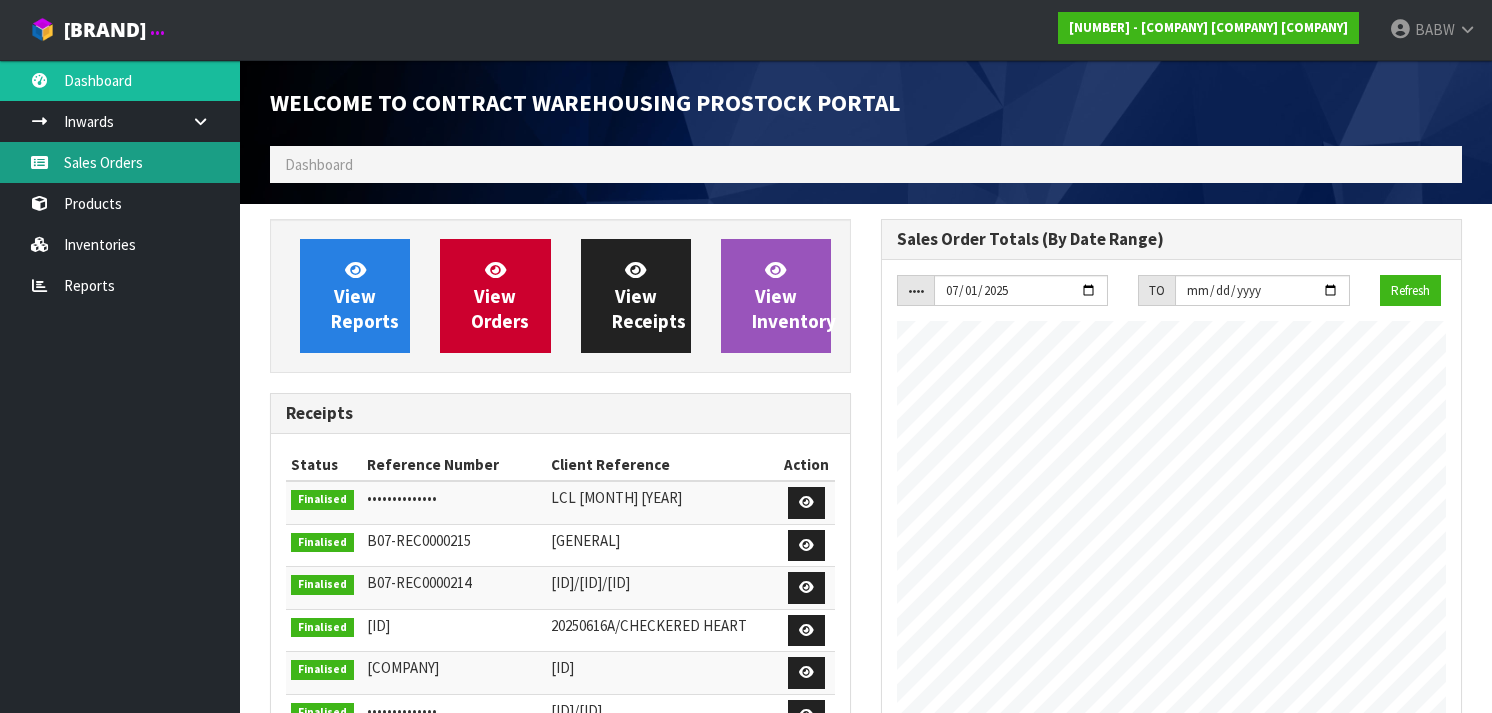 scroll, scrollTop: 175, scrollLeft: 0, axis: vertical 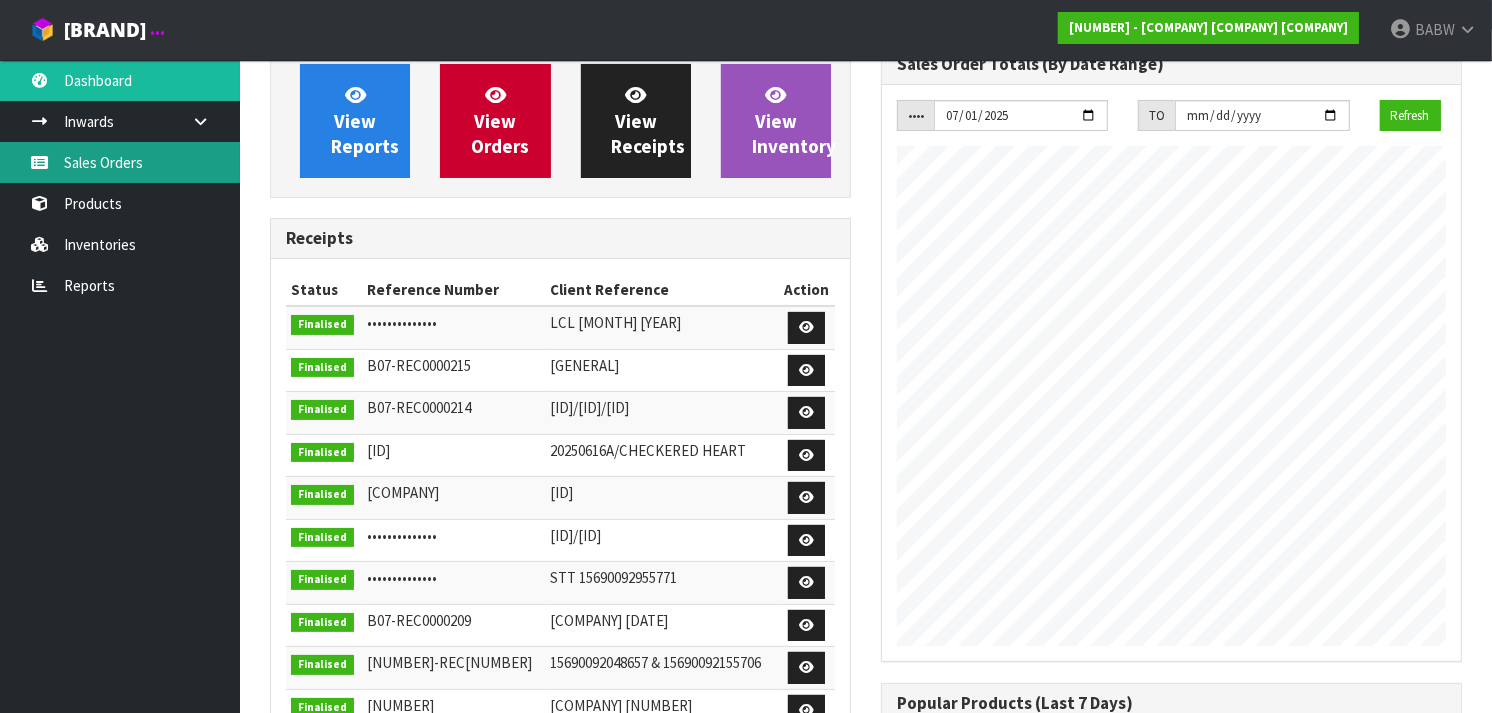 click on "Sales Orders" at bounding box center (120, 162) 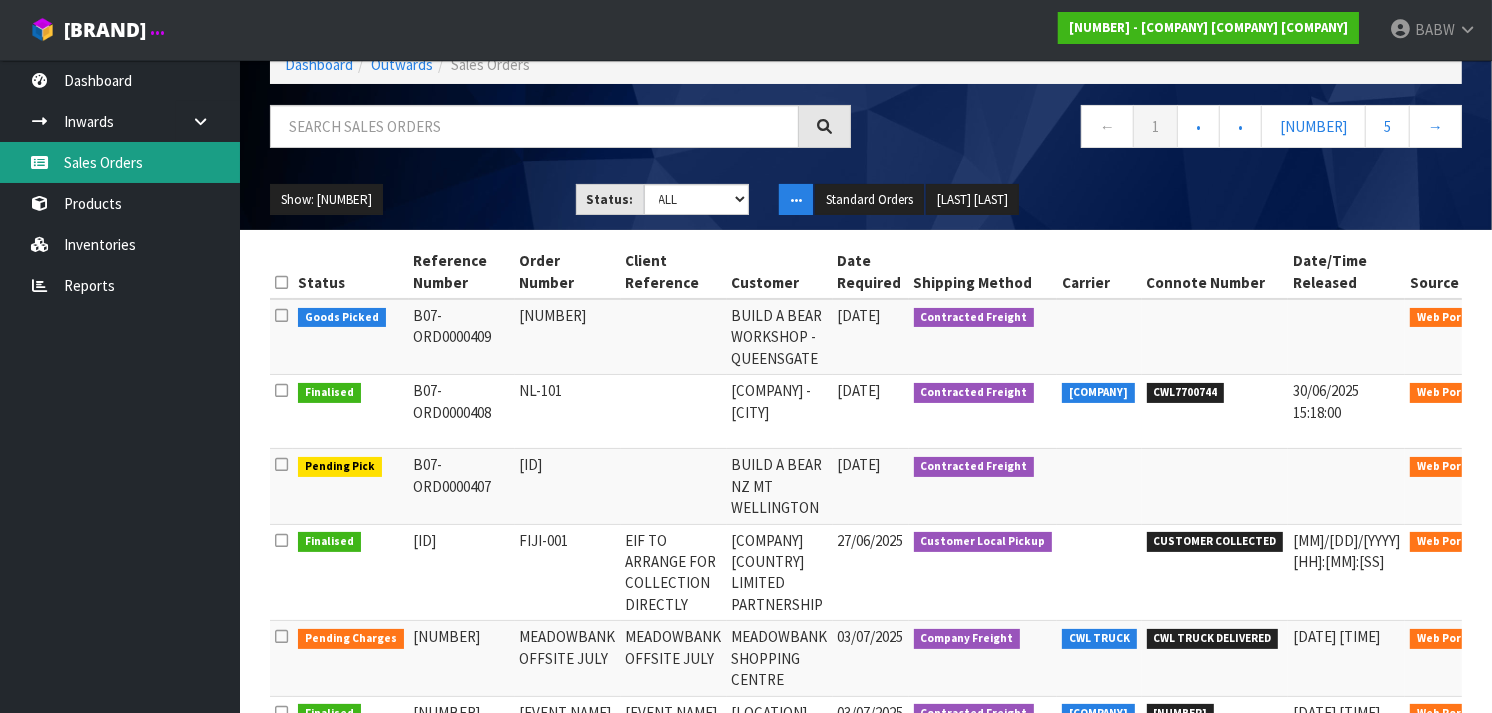 scroll, scrollTop: 124, scrollLeft: 0, axis: vertical 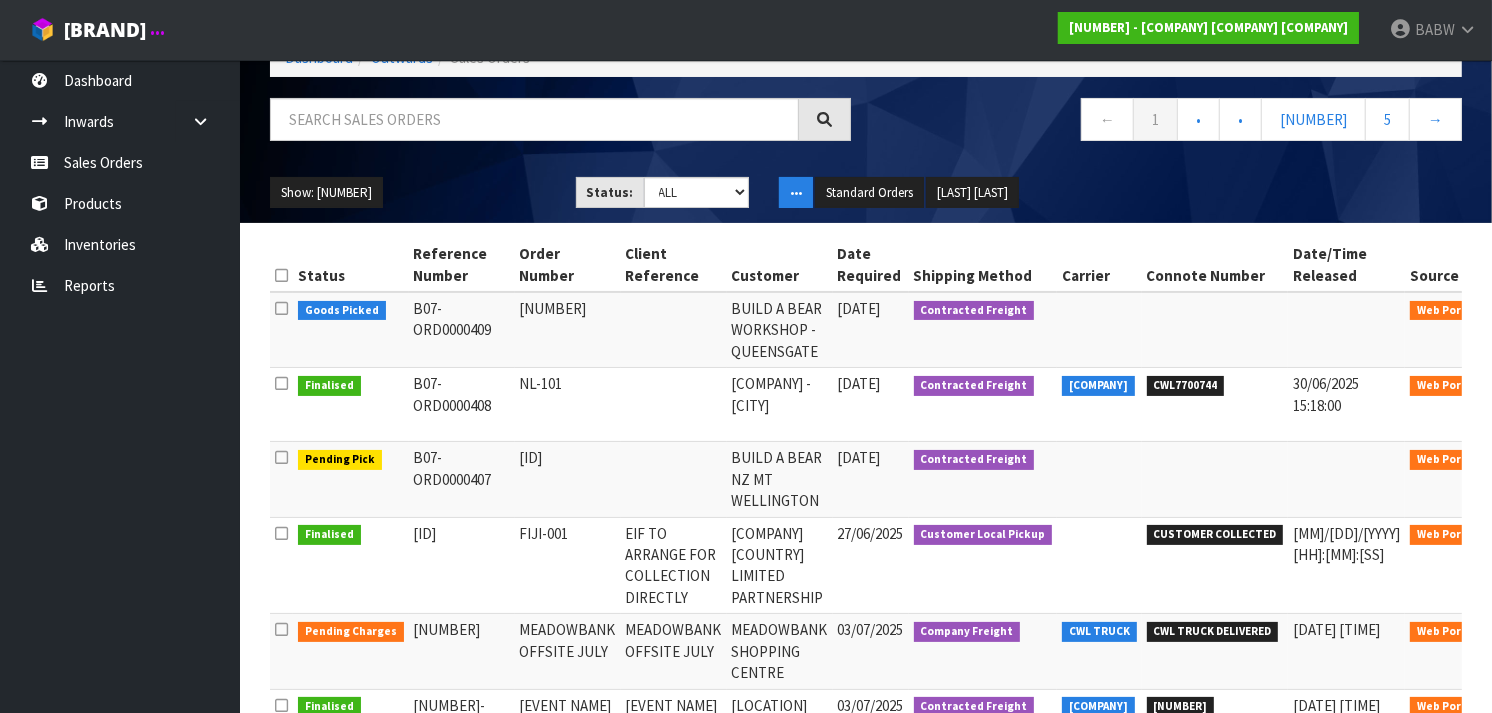click at bounding box center (1516, 463) 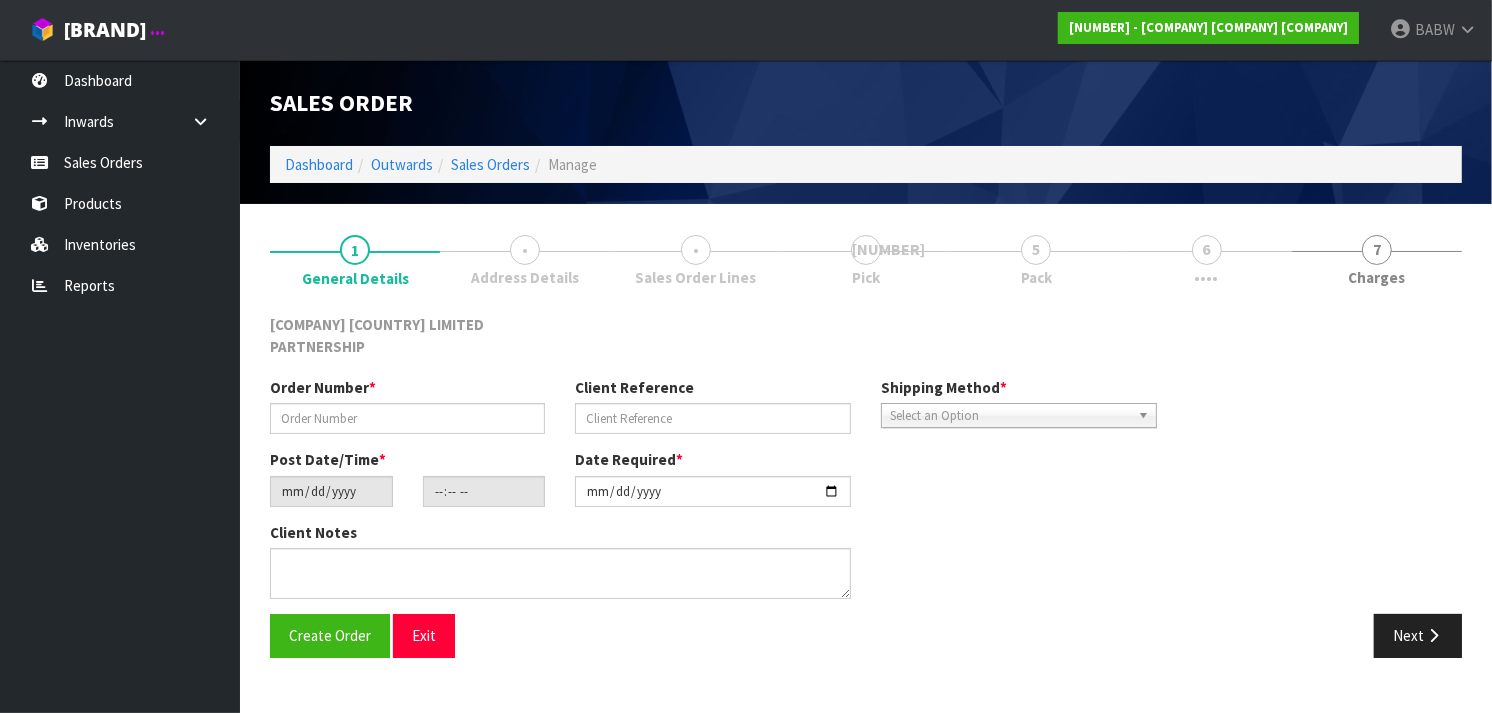 scroll, scrollTop: 0, scrollLeft: 0, axis: both 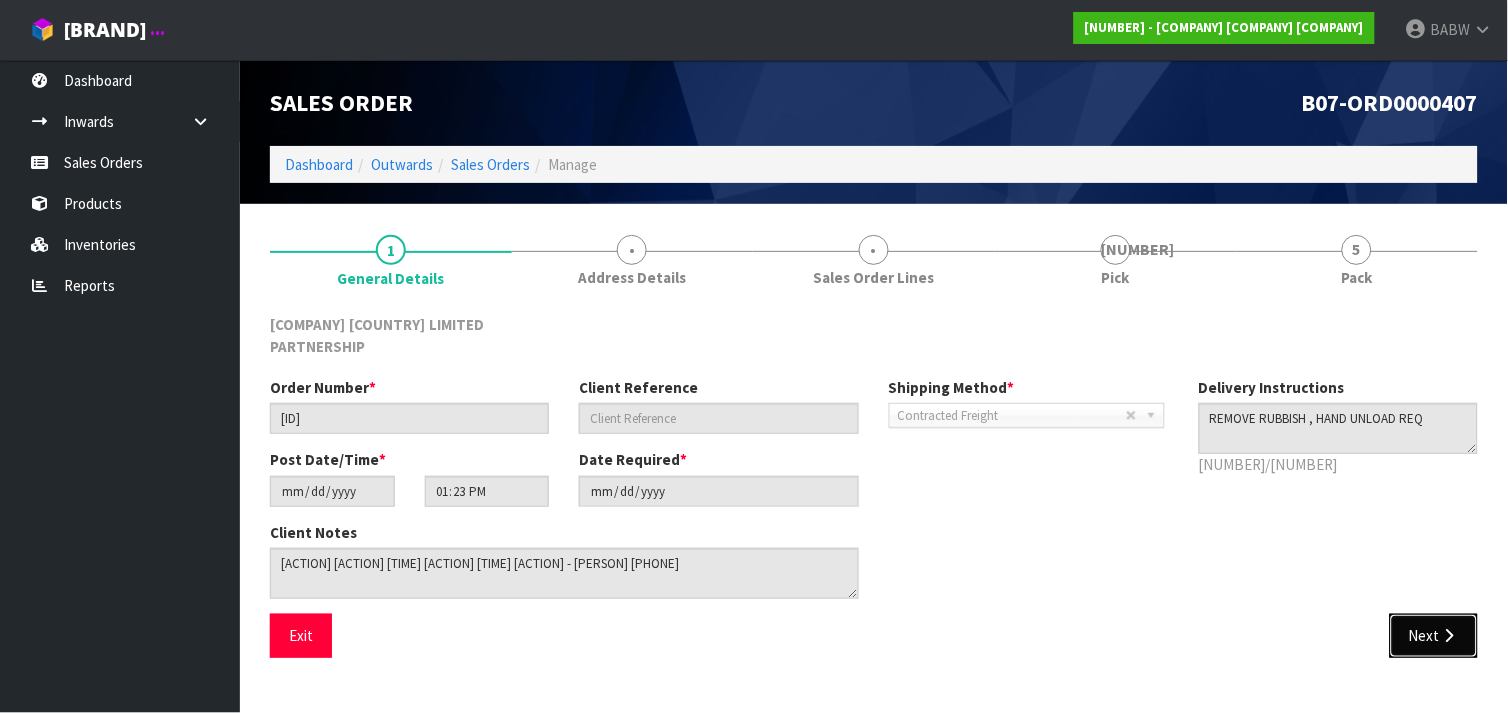 click on "Next" at bounding box center [1434, 635] 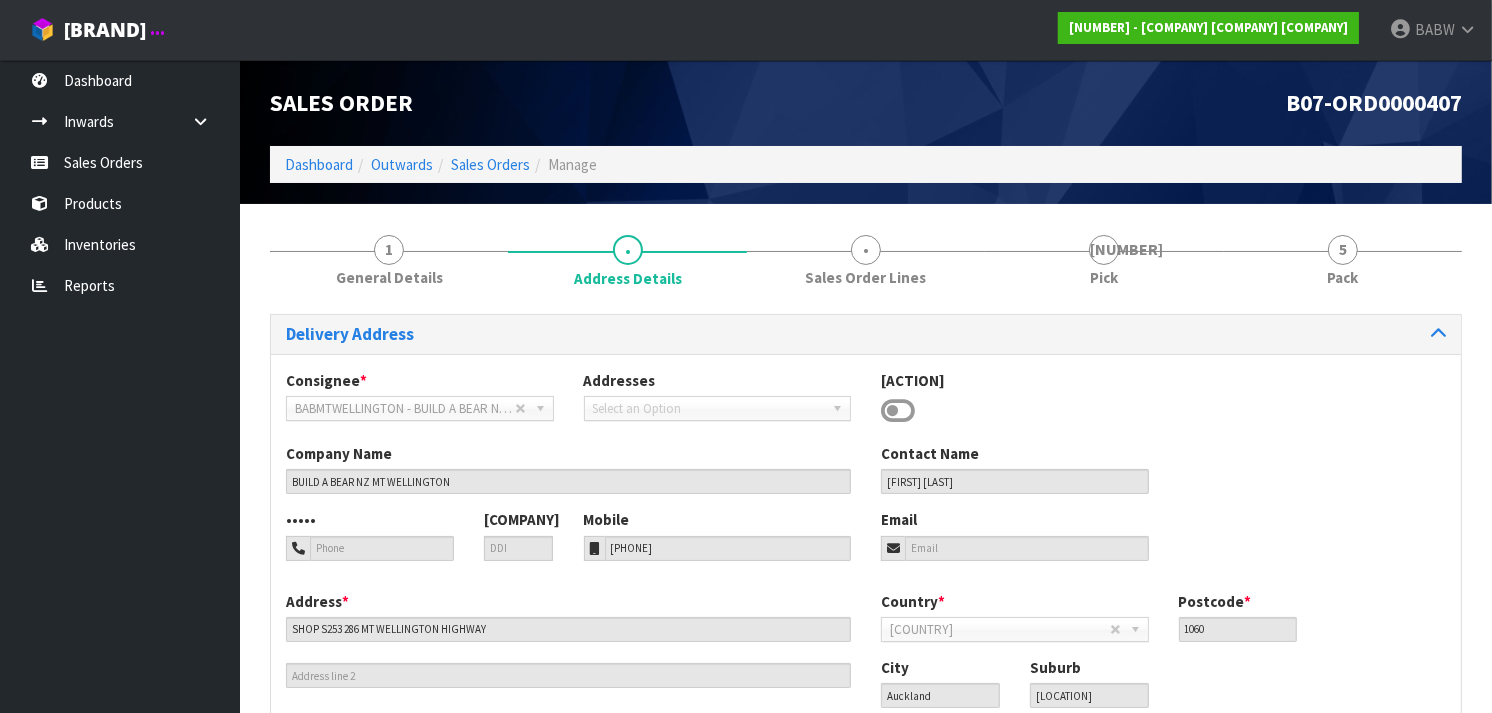 scroll, scrollTop: 136, scrollLeft: 0, axis: vertical 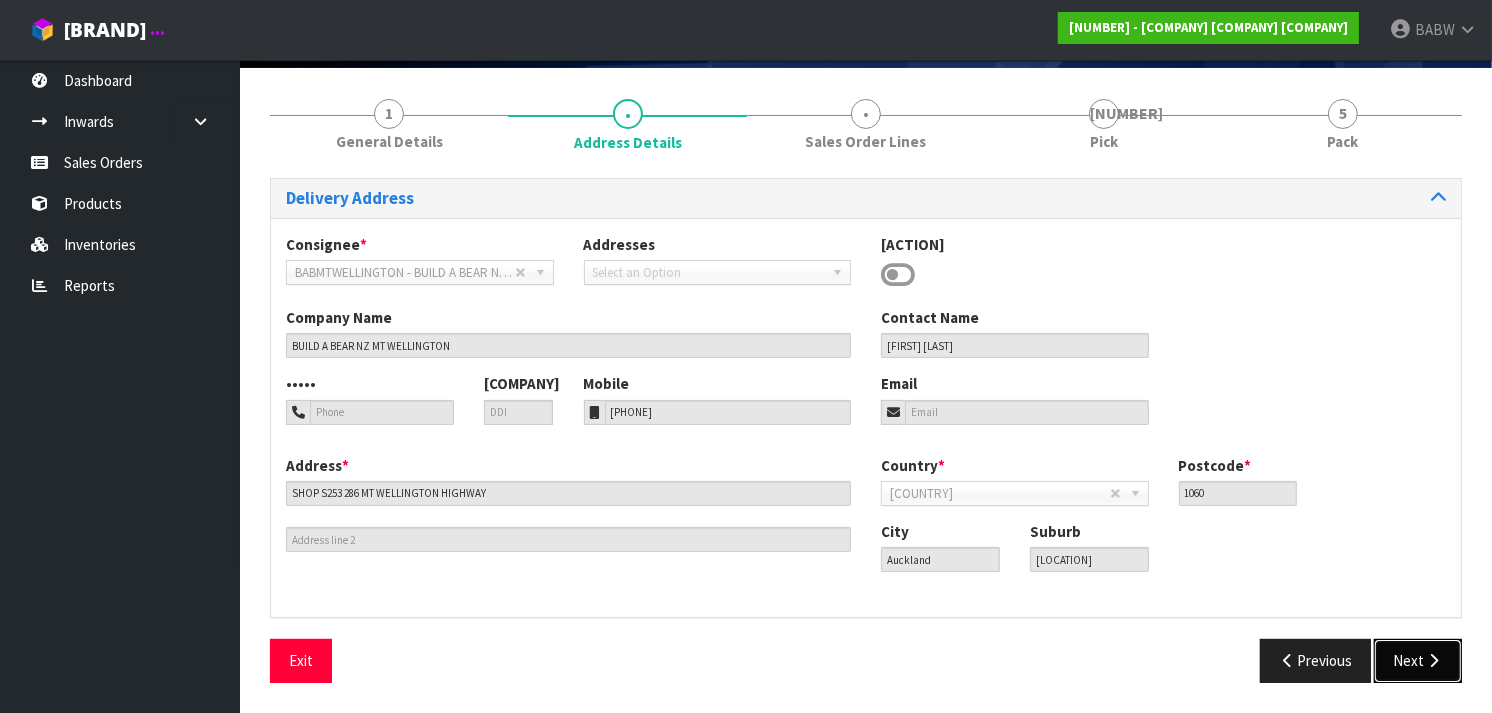 click on "Next" at bounding box center (1418, 660) 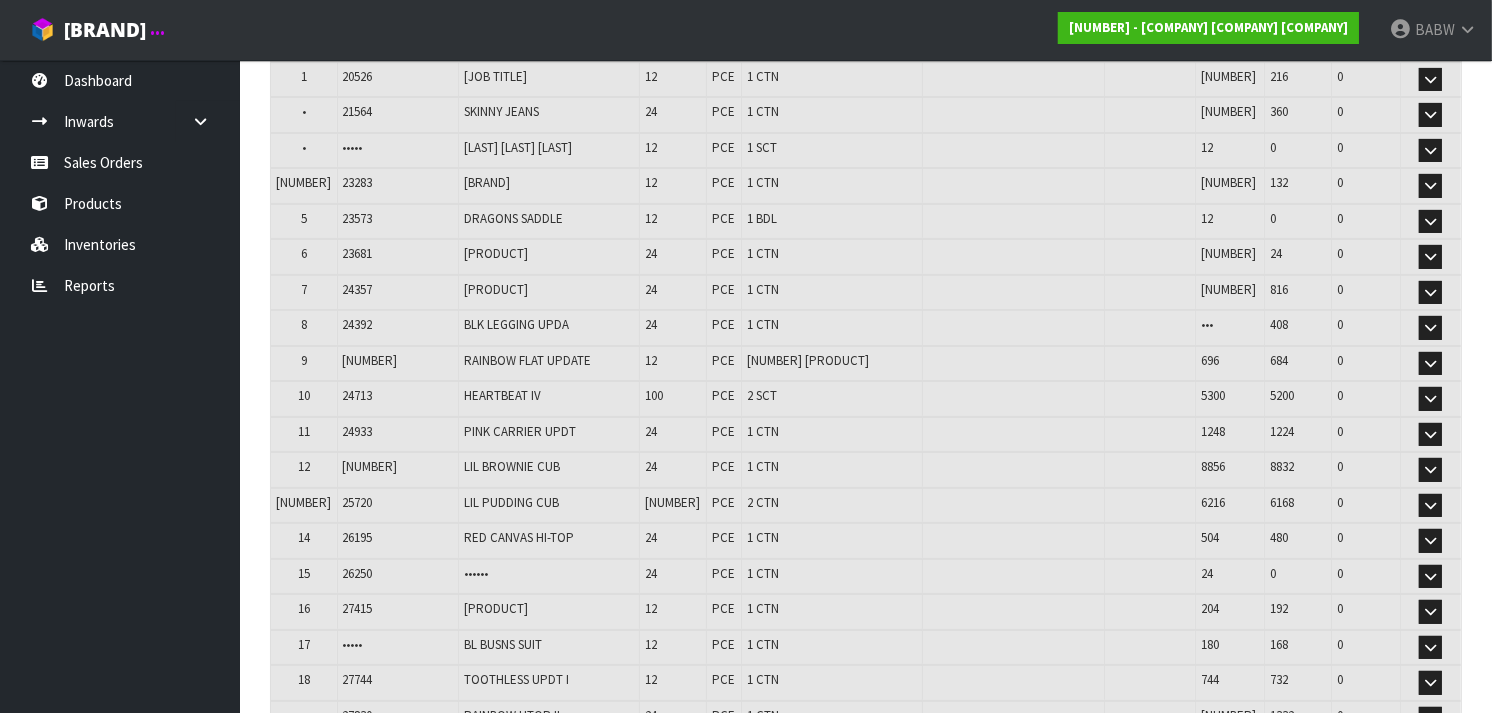 scroll, scrollTop: 331, scrollLeft: 0, axis: vertical 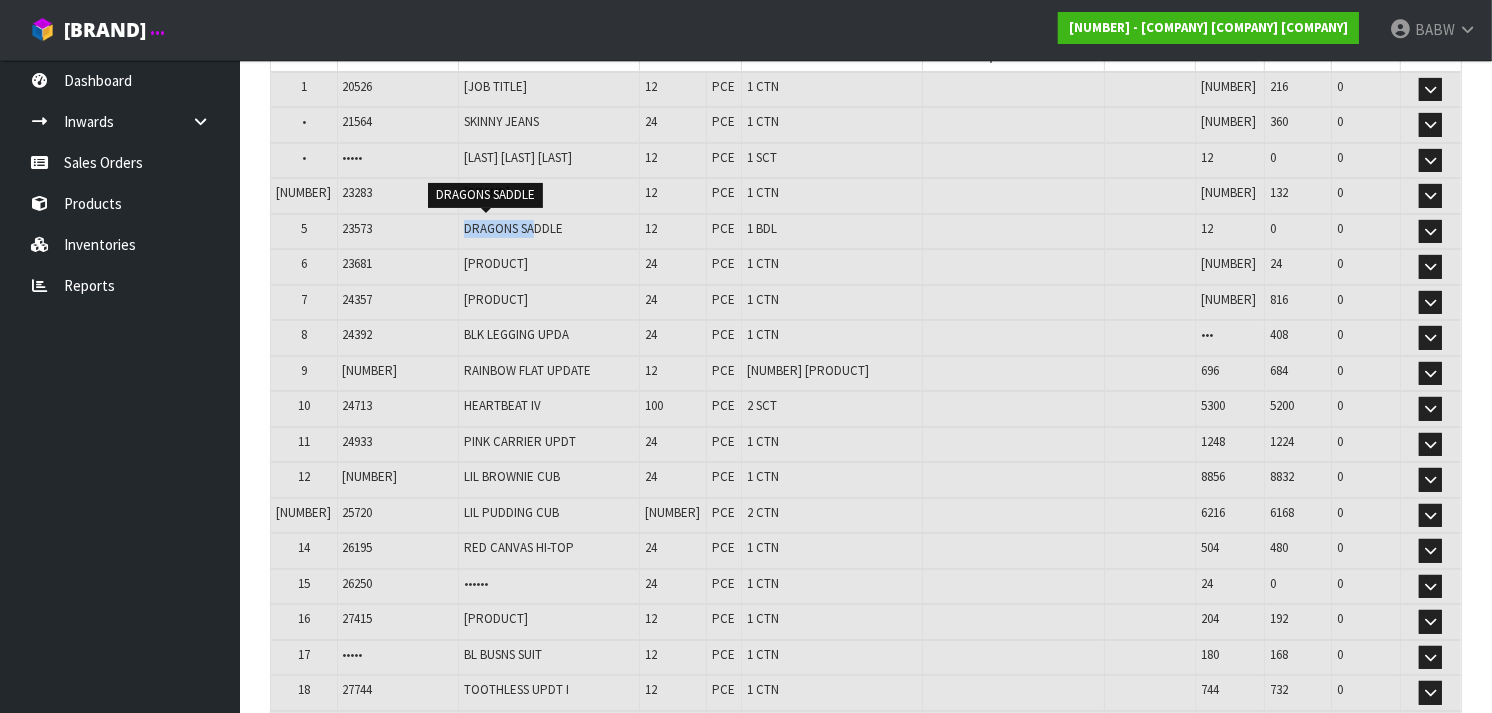 drag, startPoint x: 505, startPoint y: 217, endPoint x: 404, endPoint y: 230, distance: 101.8332 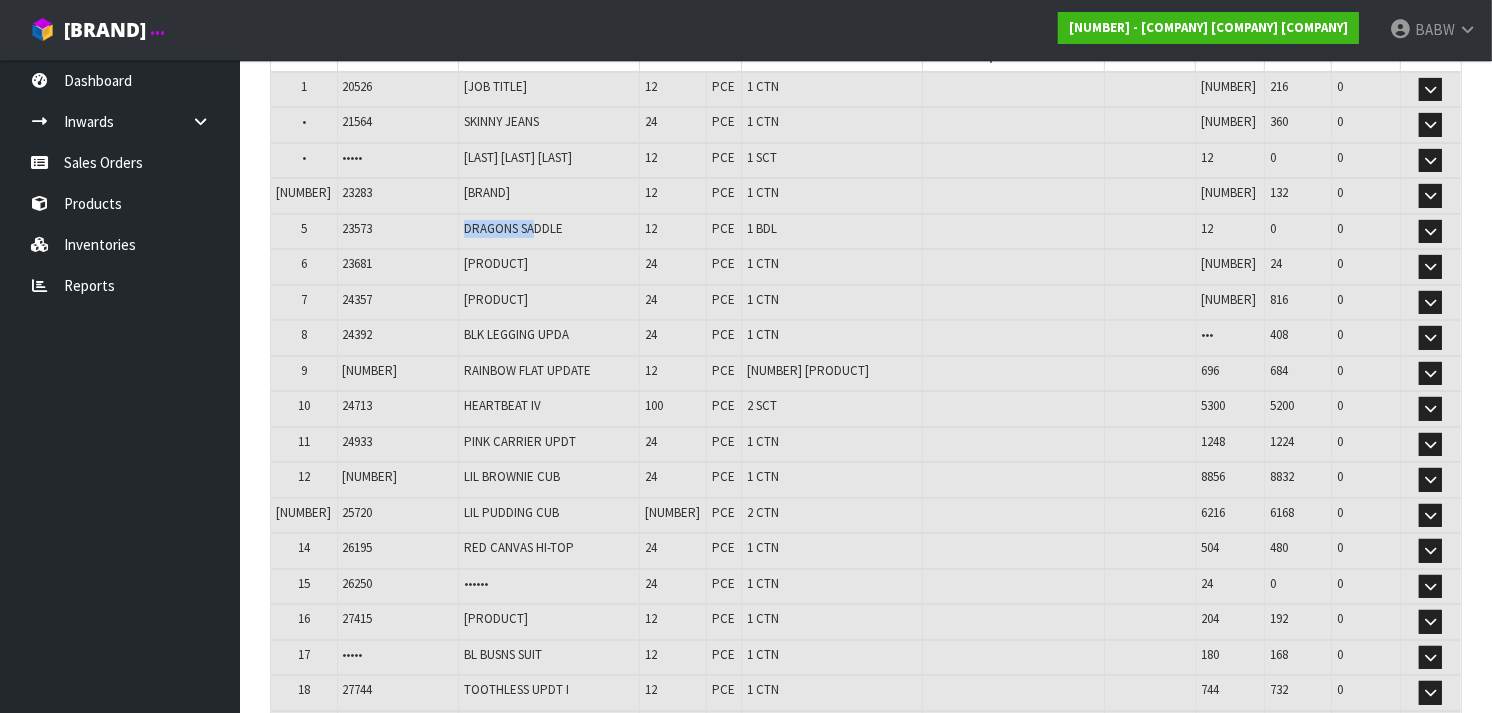 click on "23573" at bounding box center (397, 90) 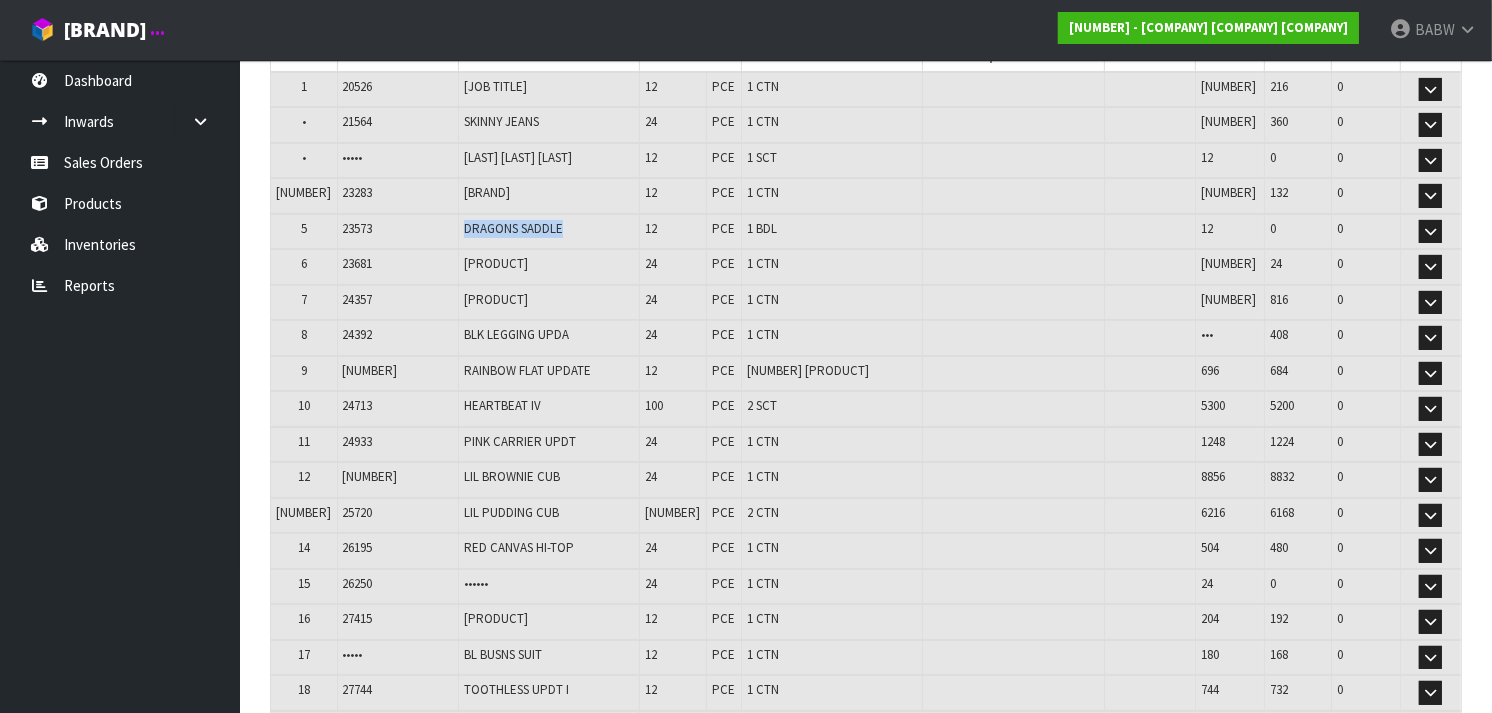 drag, startPoint x: 448, startPoint y: 231, endPoint x: 577, endPoint y: 233, distance: 129.0155 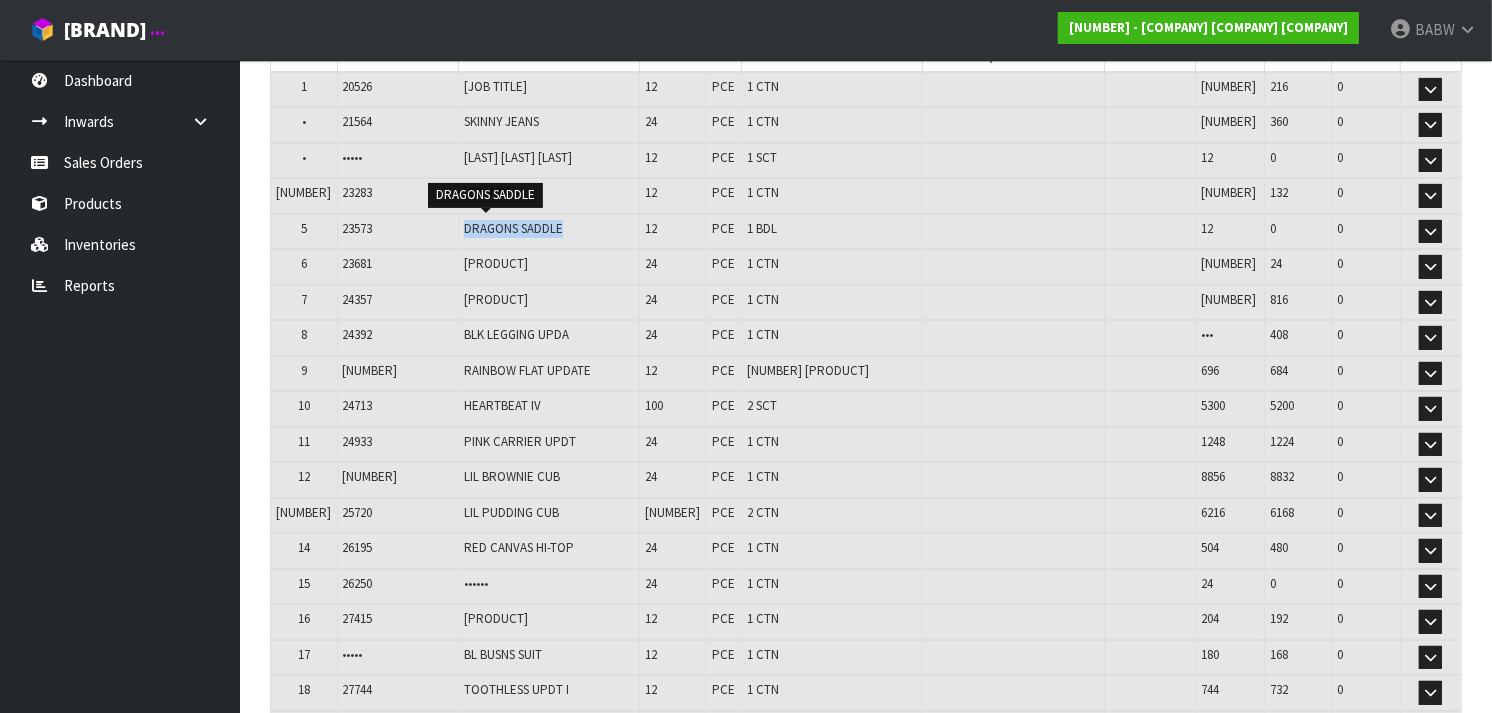 click on "DRAGONS SADDLE" at bounding box center [304, 86] 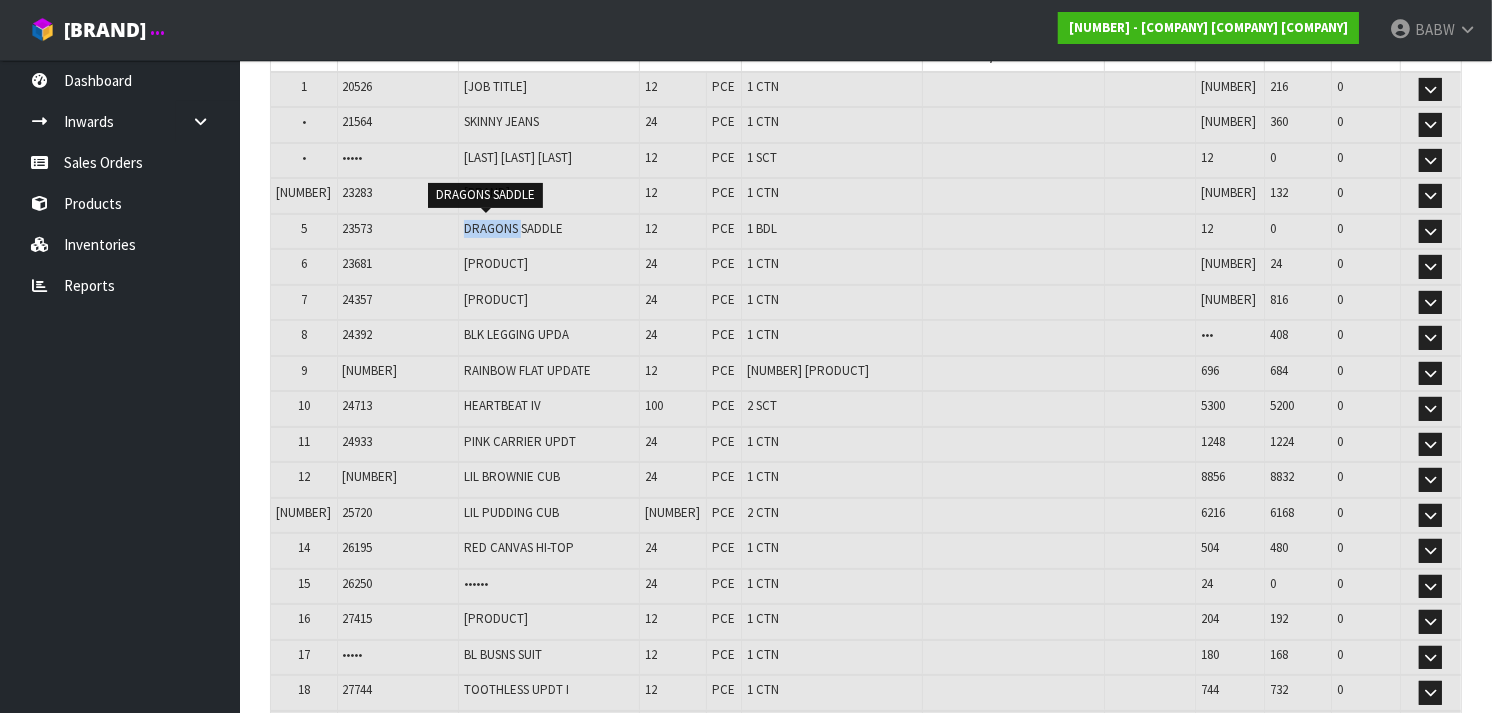 click on "DRAGONS SADDLE" at bounding box center (304, 86) 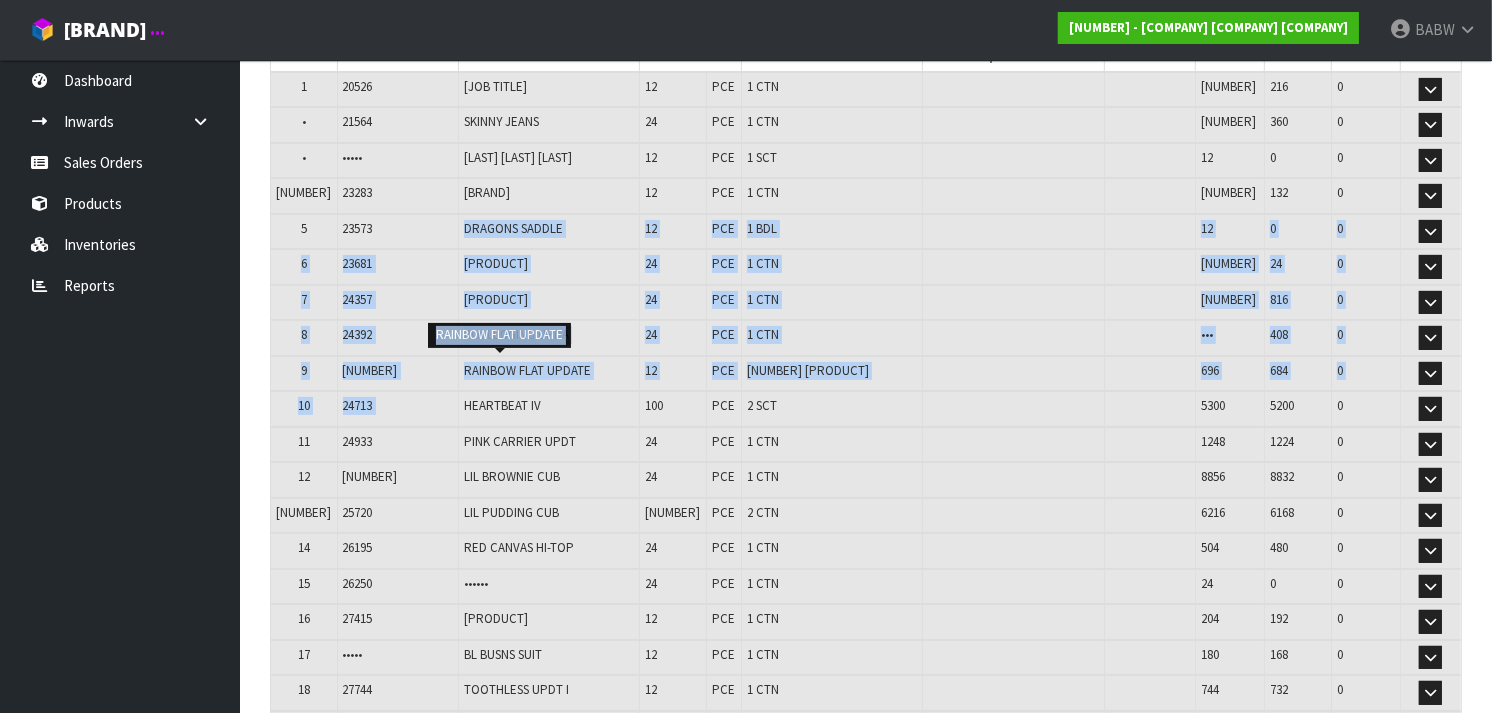 drag, startPoint x: 460, startPoint y: 231, endPoint x: 463, endPoint y: 417, distance: 186.02419 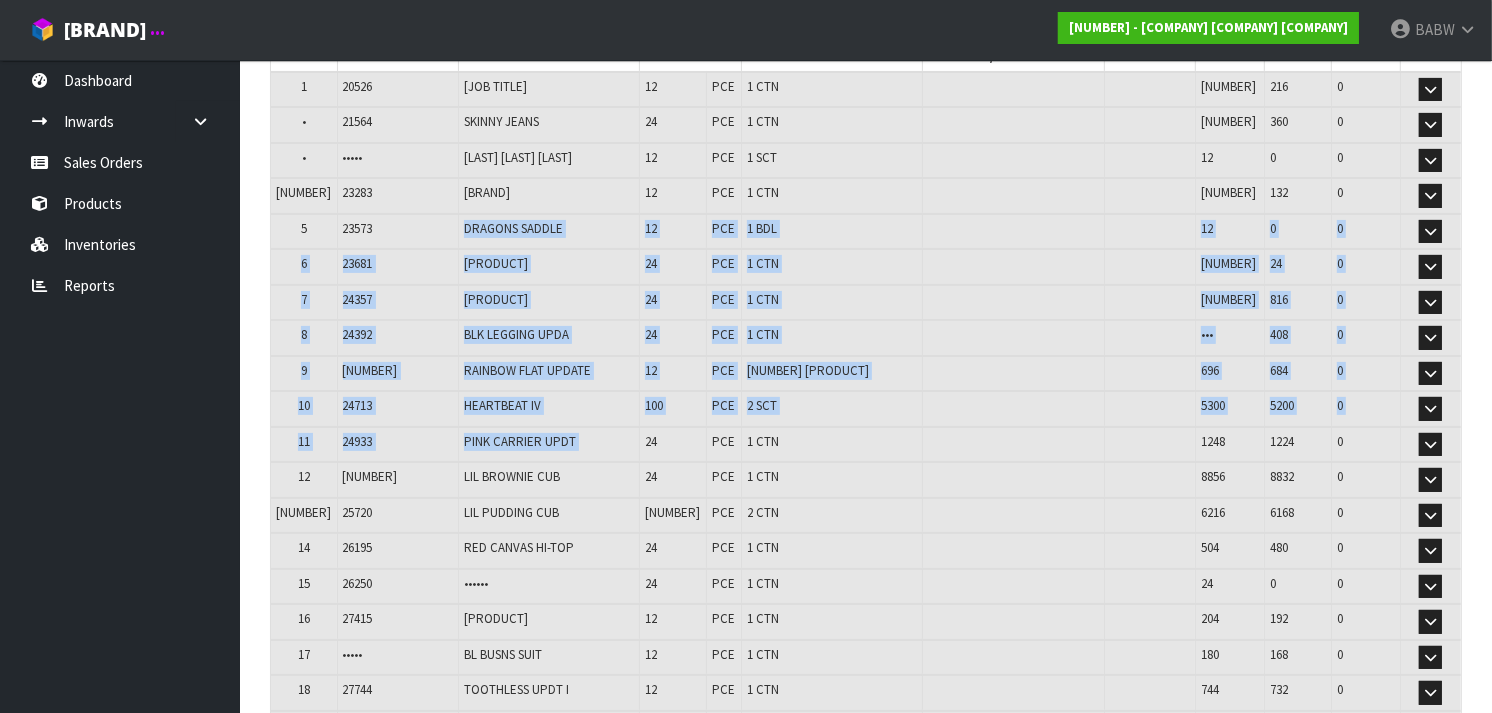 click on "PINK CARRIER UPDT" at bounding box center [549, 90] 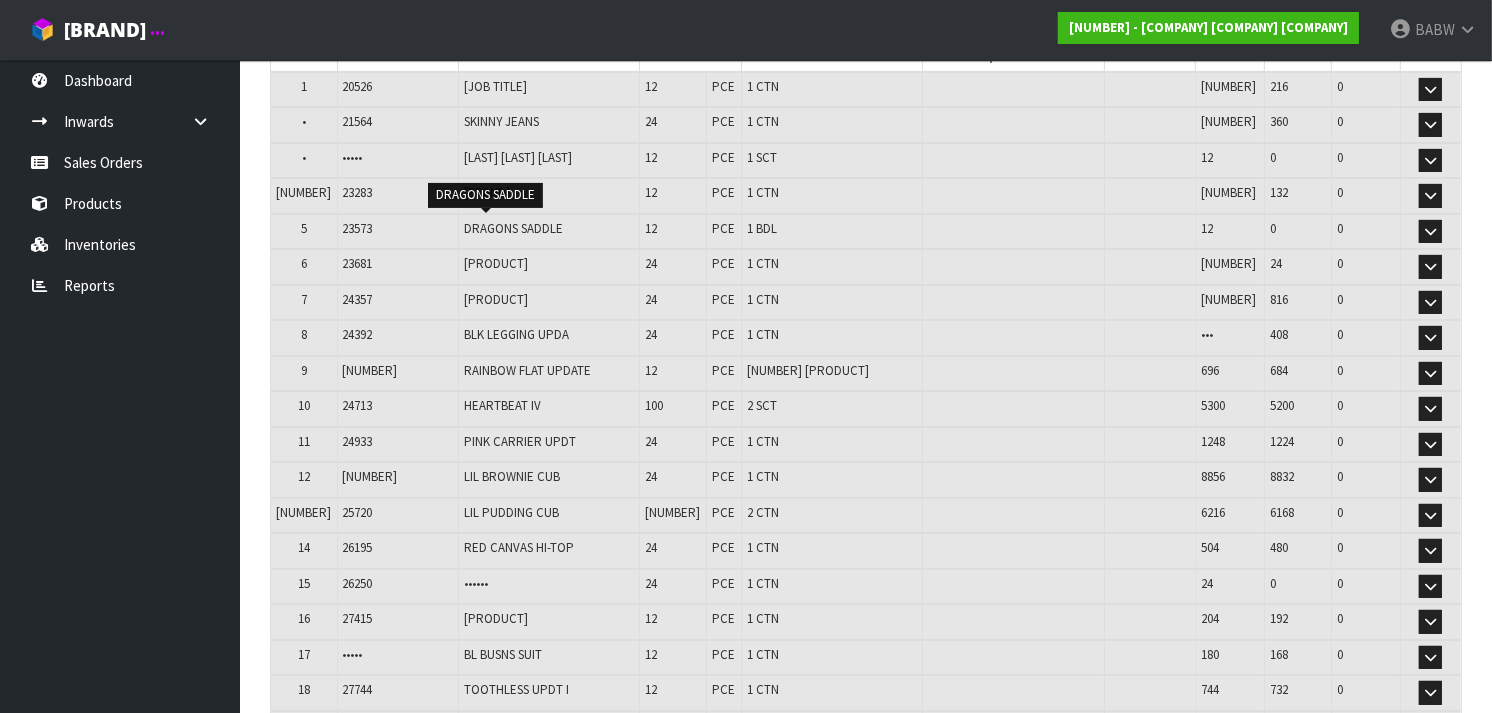 click on "DRAGONS SADDLE" at bounding box center (304, 86) 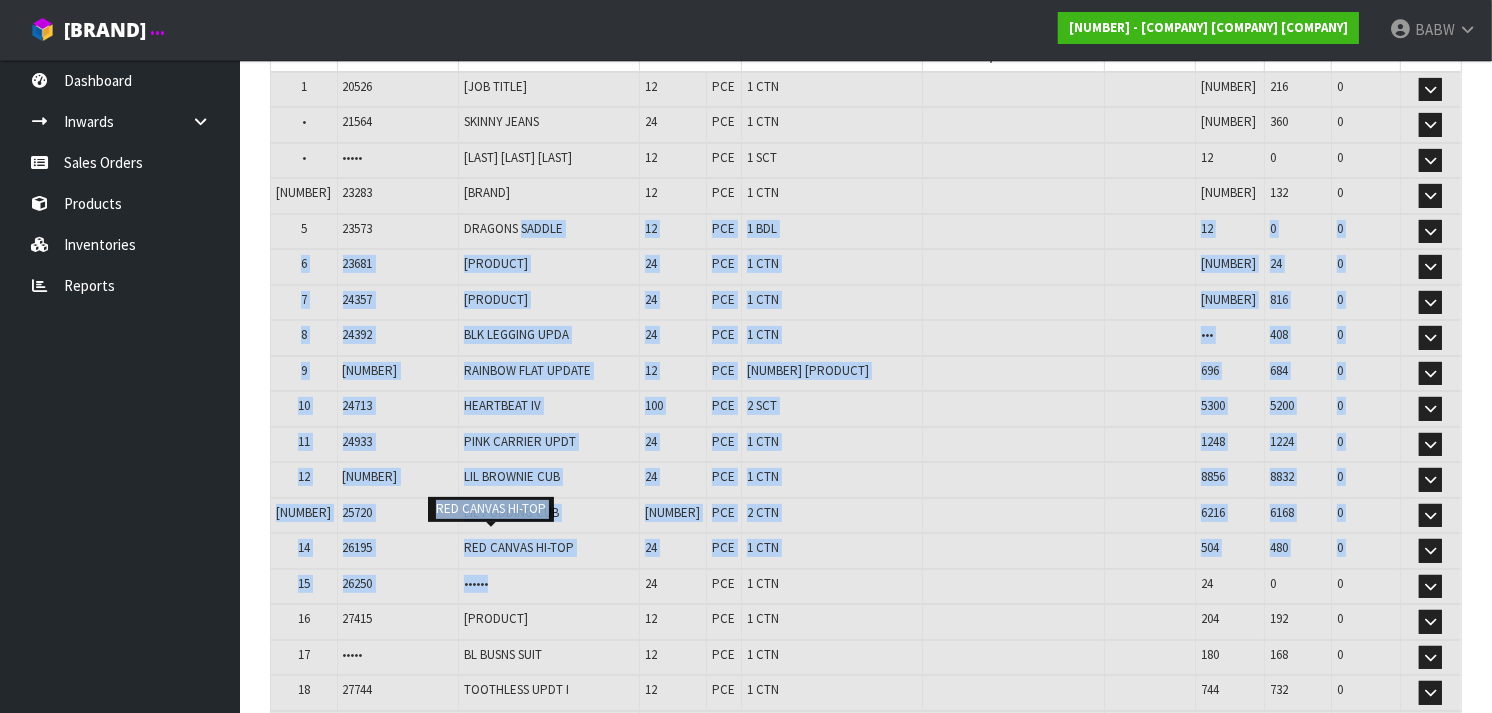 drag, startPoint x: 493, startPoint y: 223, endPoint x: 470, endPoint y: 567, distance: 344.76804 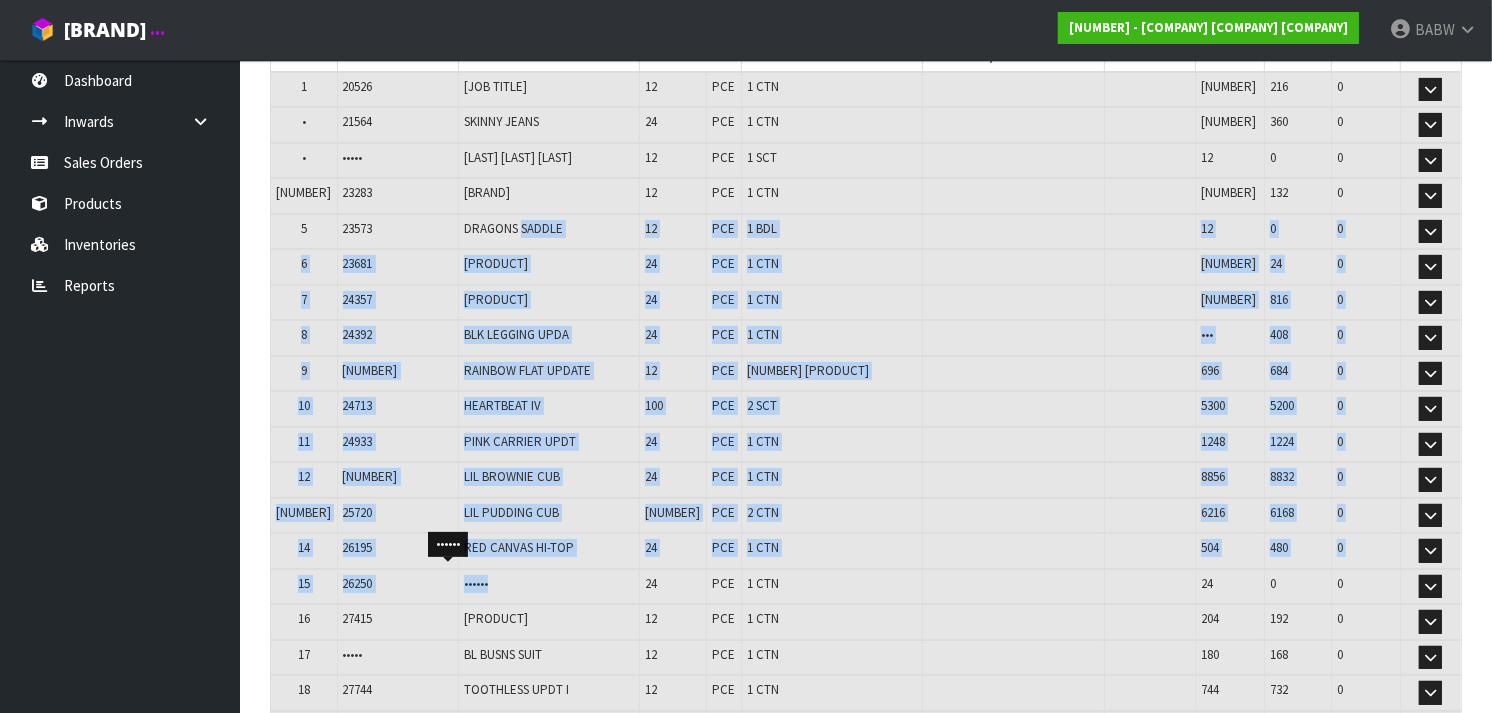 click on "••••••" at bounding box center [304, 86] 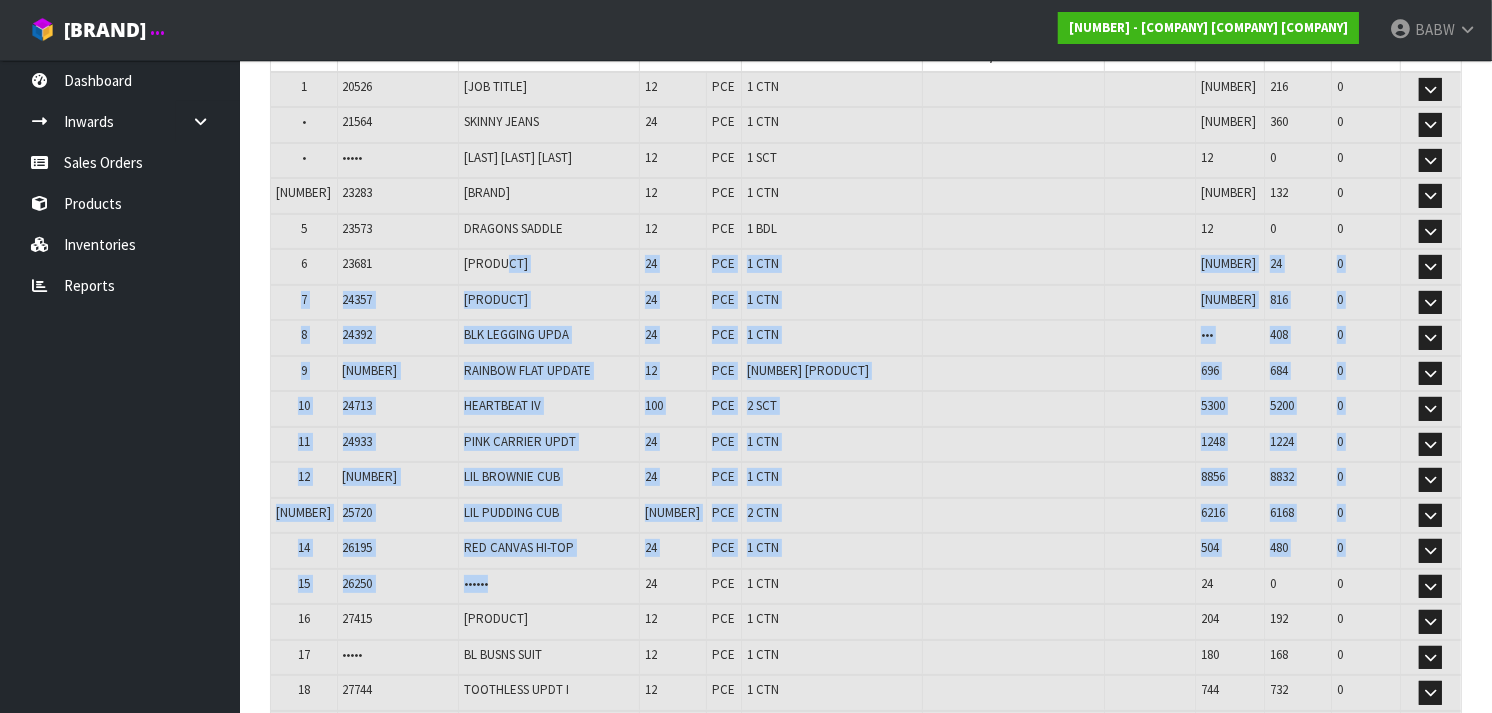 drag, startPoint x: 468, startPoint y: 502, endPoint x: 495, endPoint y: 247, distance: 256.4254 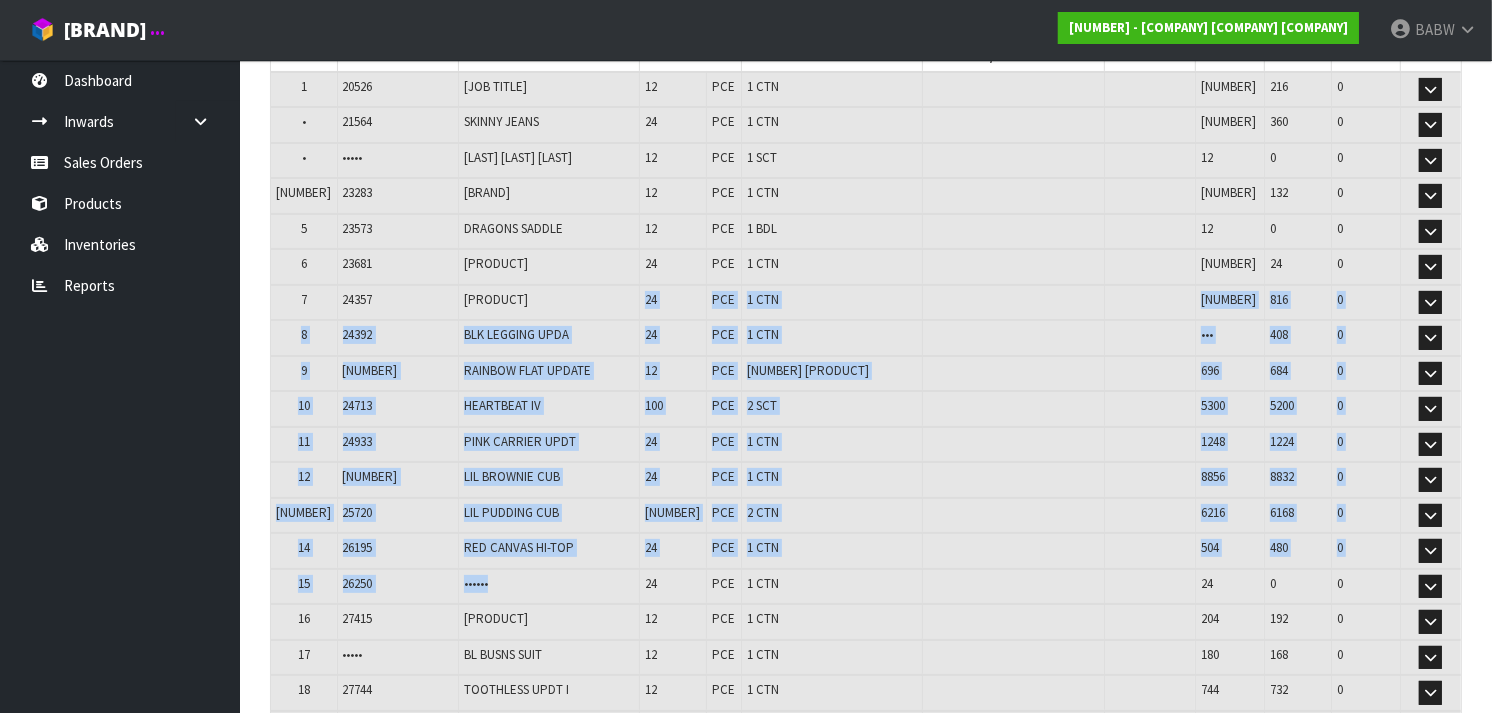 drag, startPoint x: 486, startPoint y: 570, endPoint x: 484, endPoint y: 276, distance: 294.0068 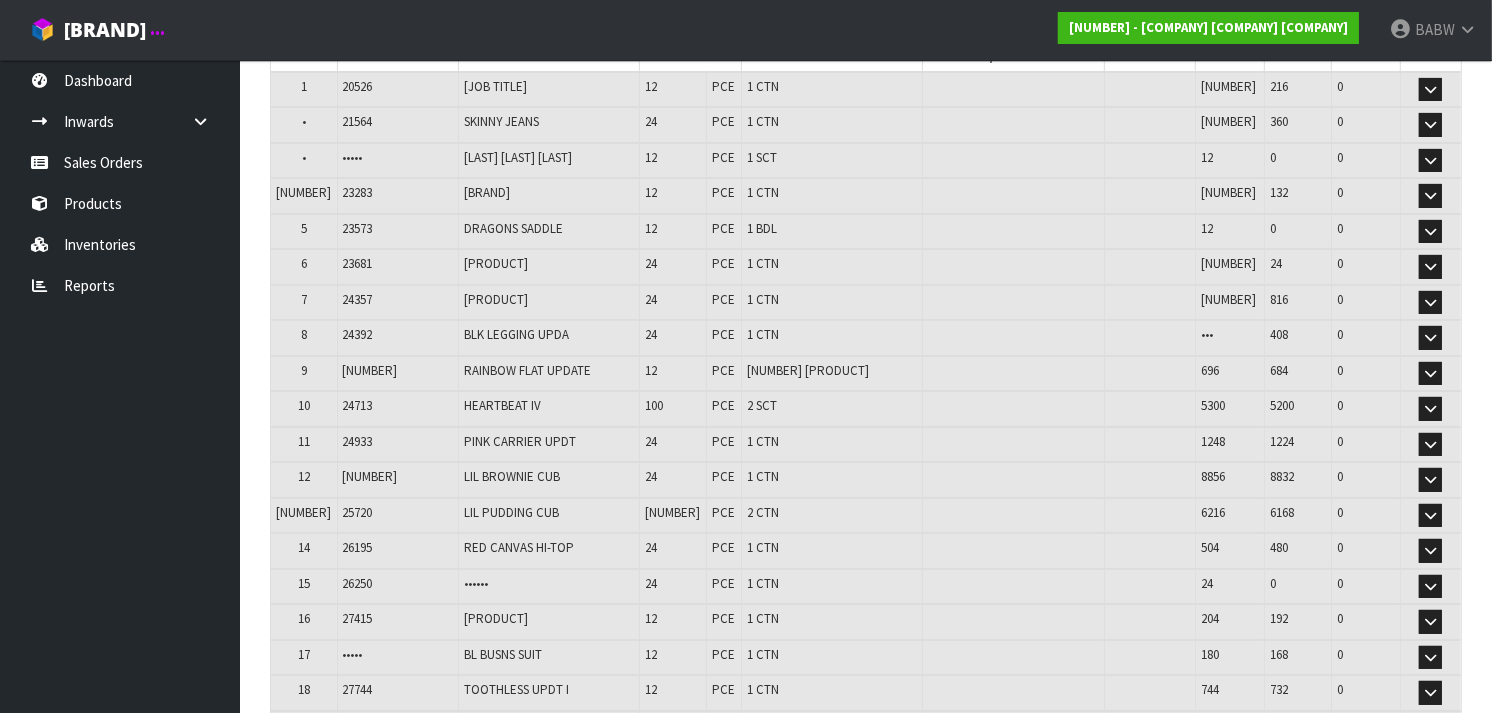 click on "[PRODUCT]" at bounding box center [549, 90] 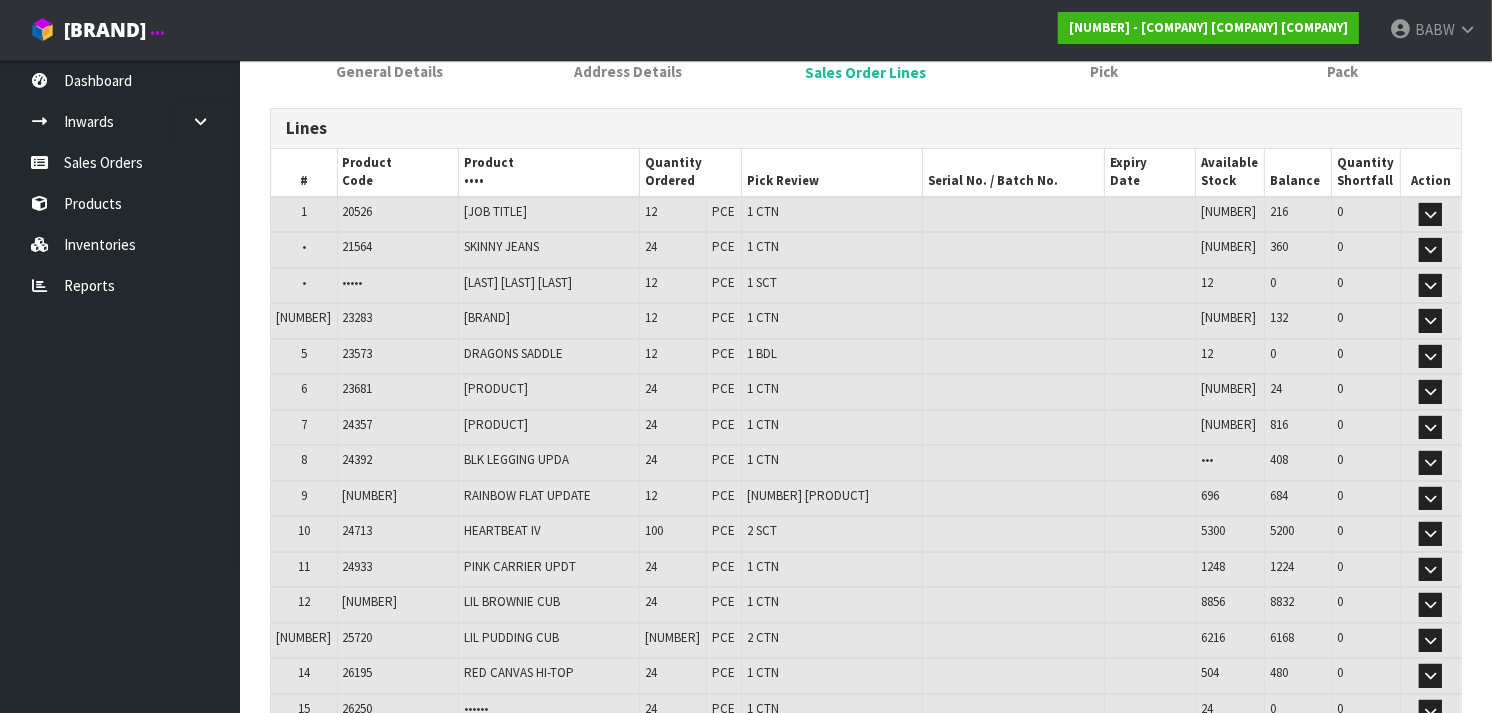 scroll, scrollTop: 0, scrollLeft: 0, axis: both 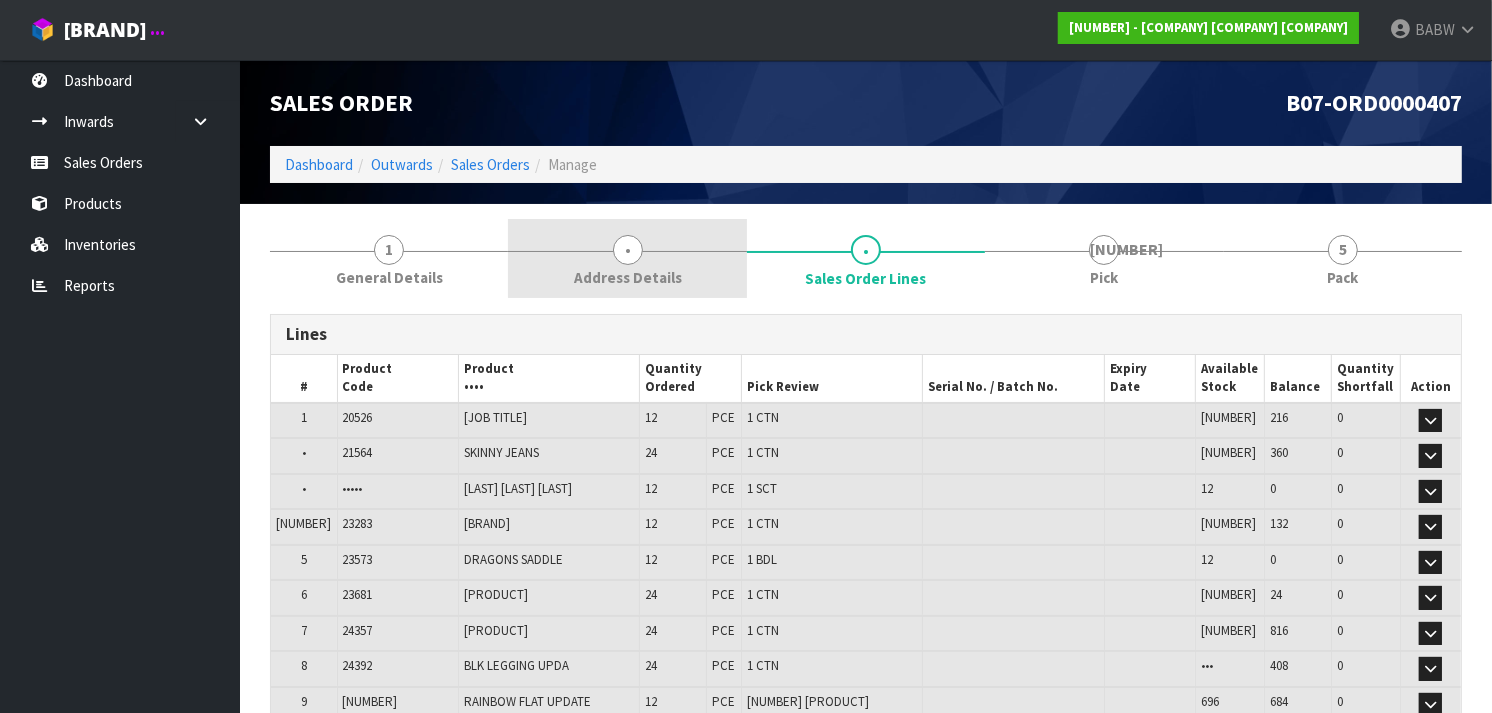 click on "[NUMBER] Address Details" at bounding box center [389, 258] 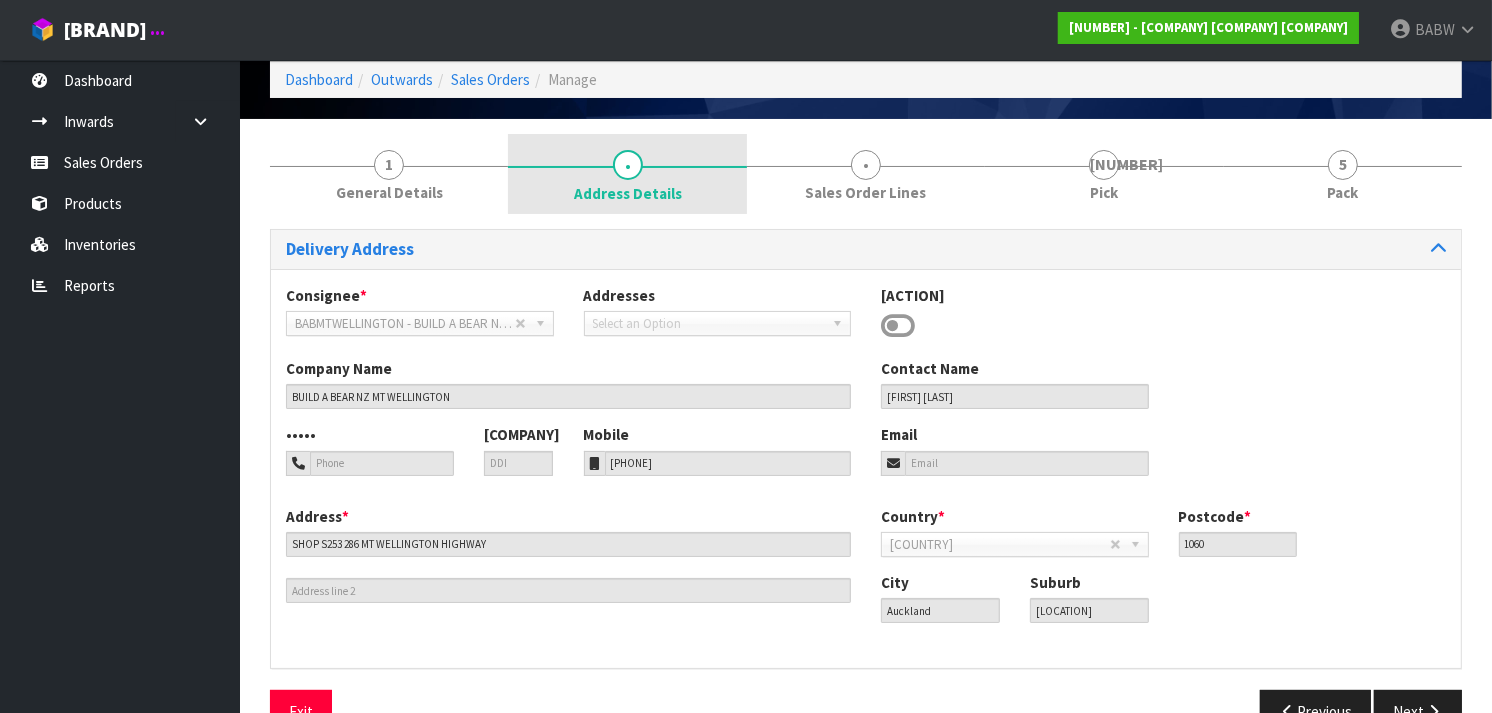 scroll, scrollTop: 86, scrollLeft: 0, axis: vertical 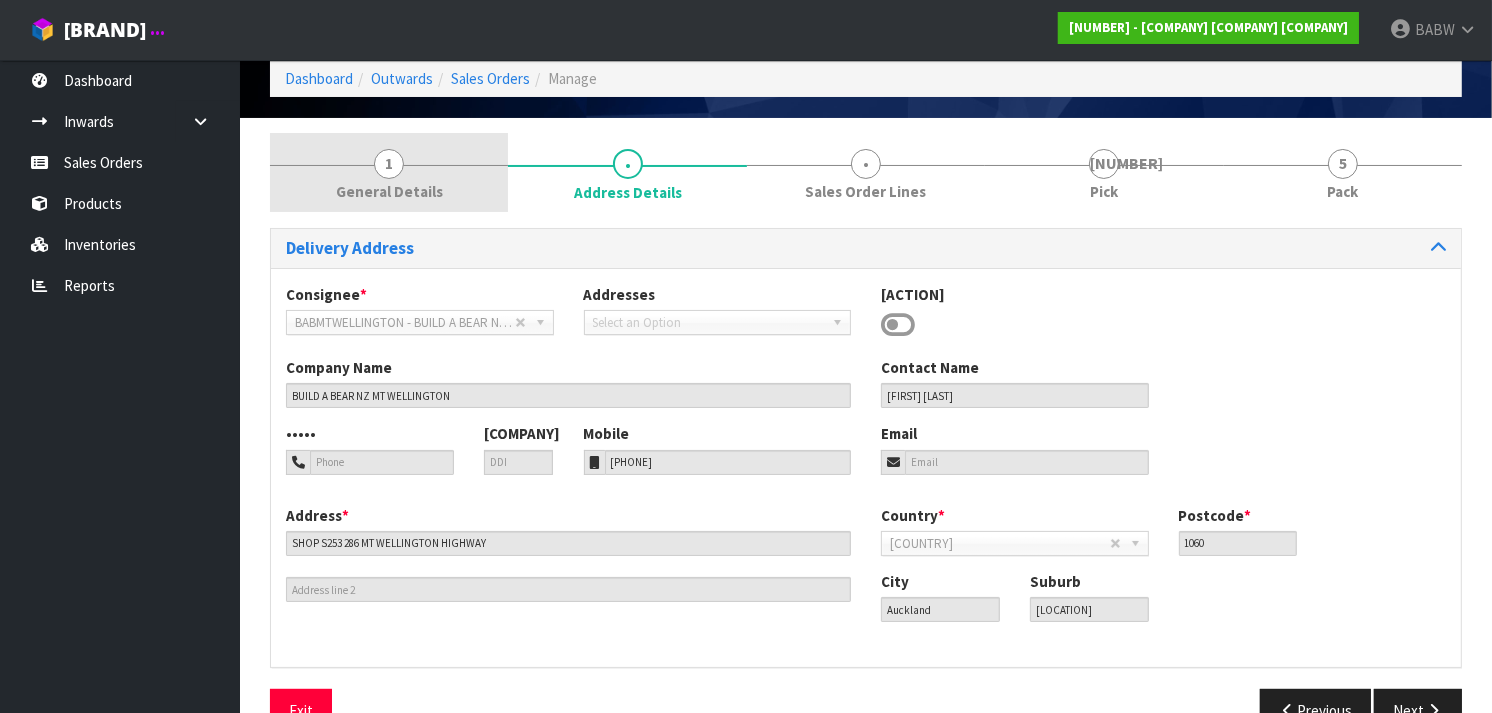 click on "1
General Details" at bounding box center (389, 172) 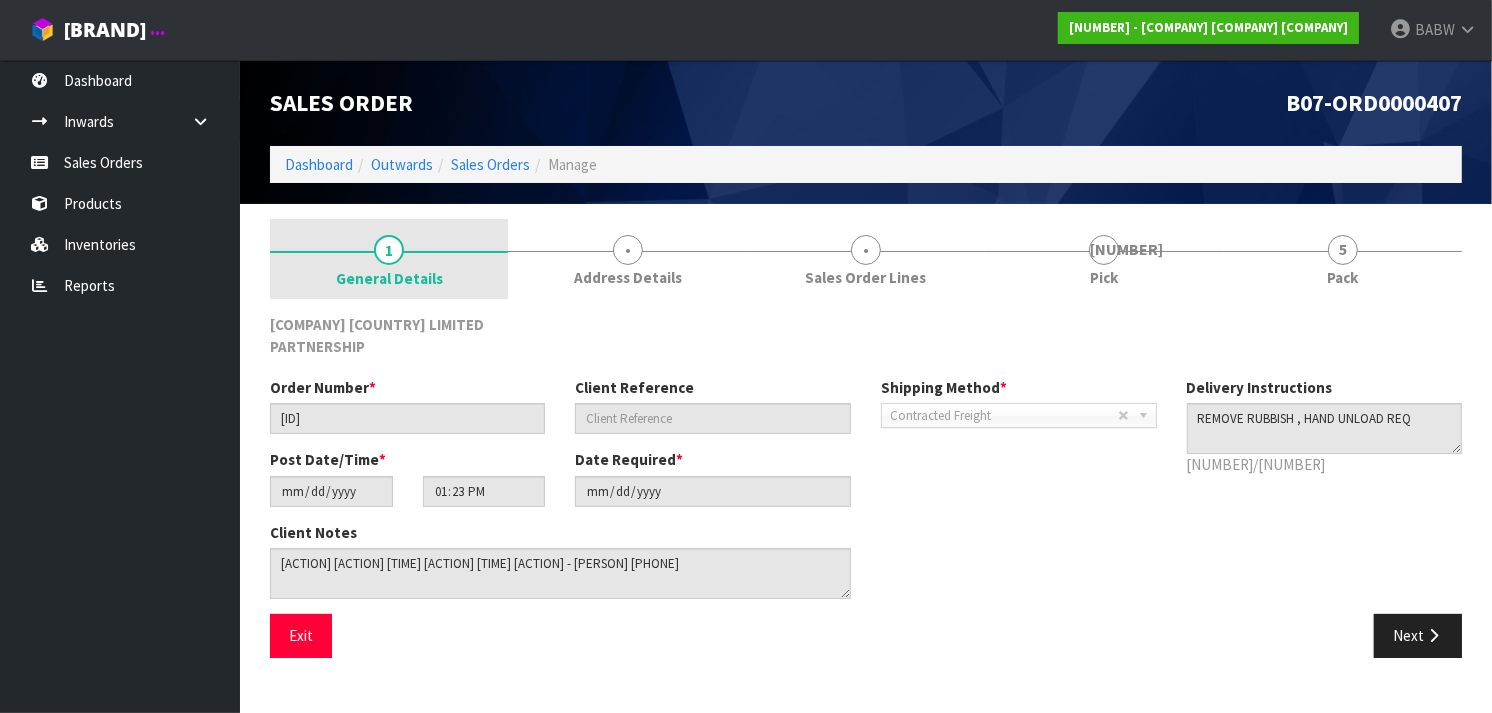 scroll, scrollTop: 0, scrollLeft: 0, axis: both 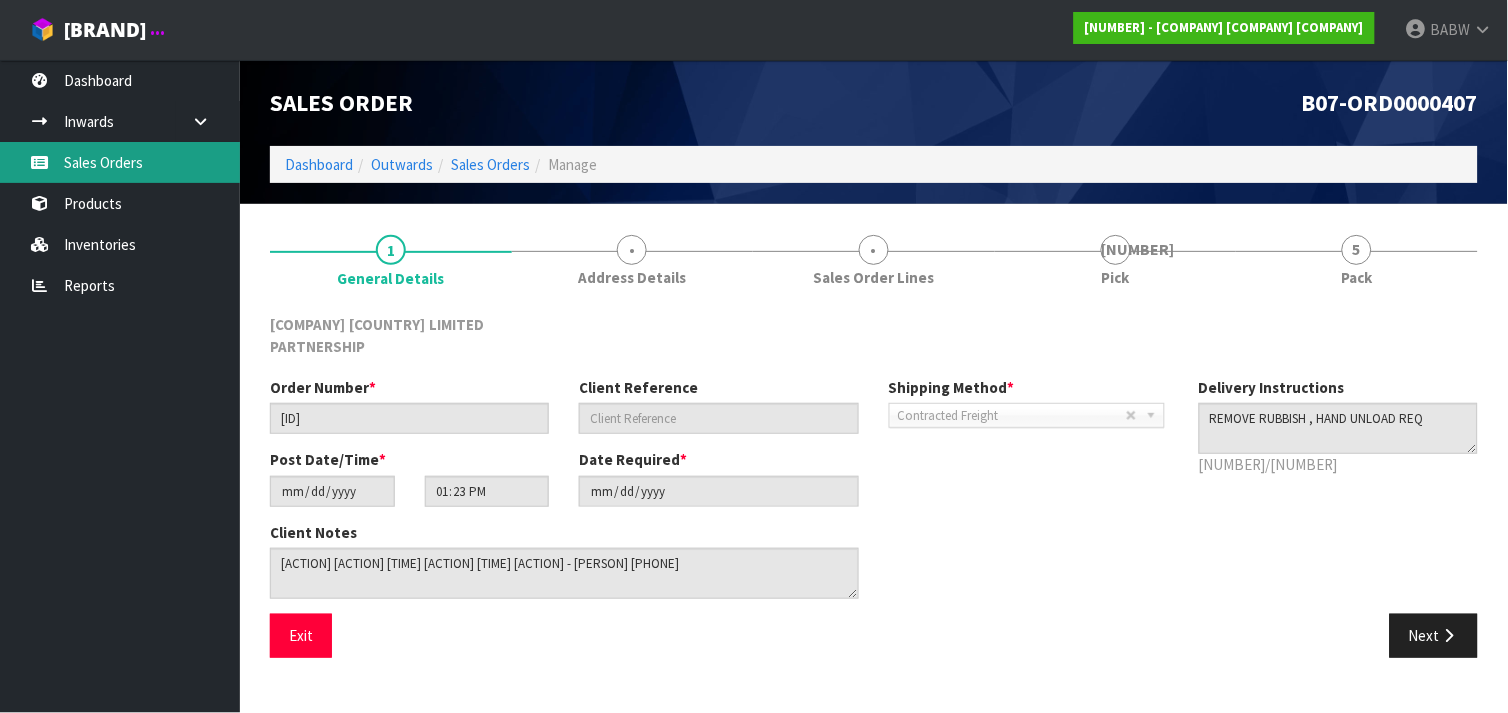 click on "Sales Orders" at bounding box center (120, 162) 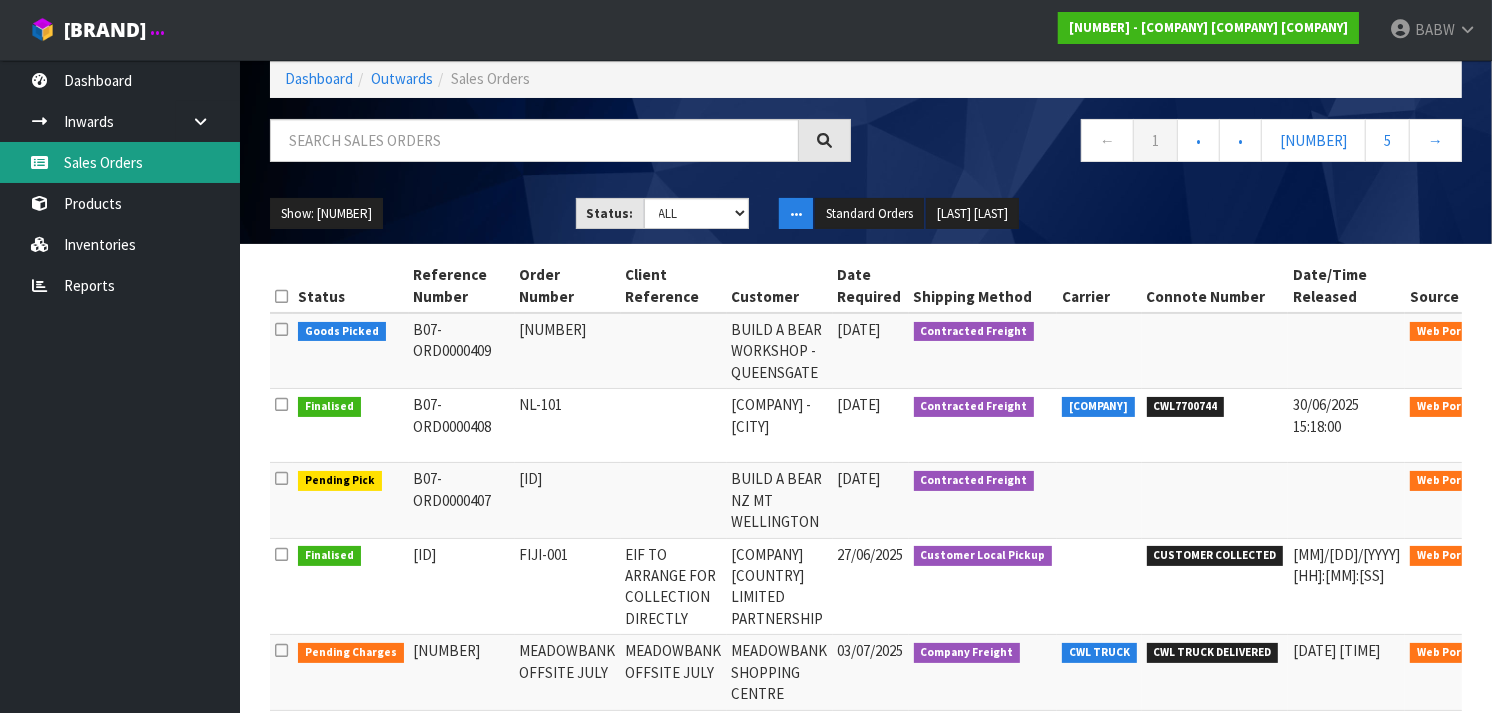 scroll, scrollTop: 106, scrollLeft: 0, axis: vertical 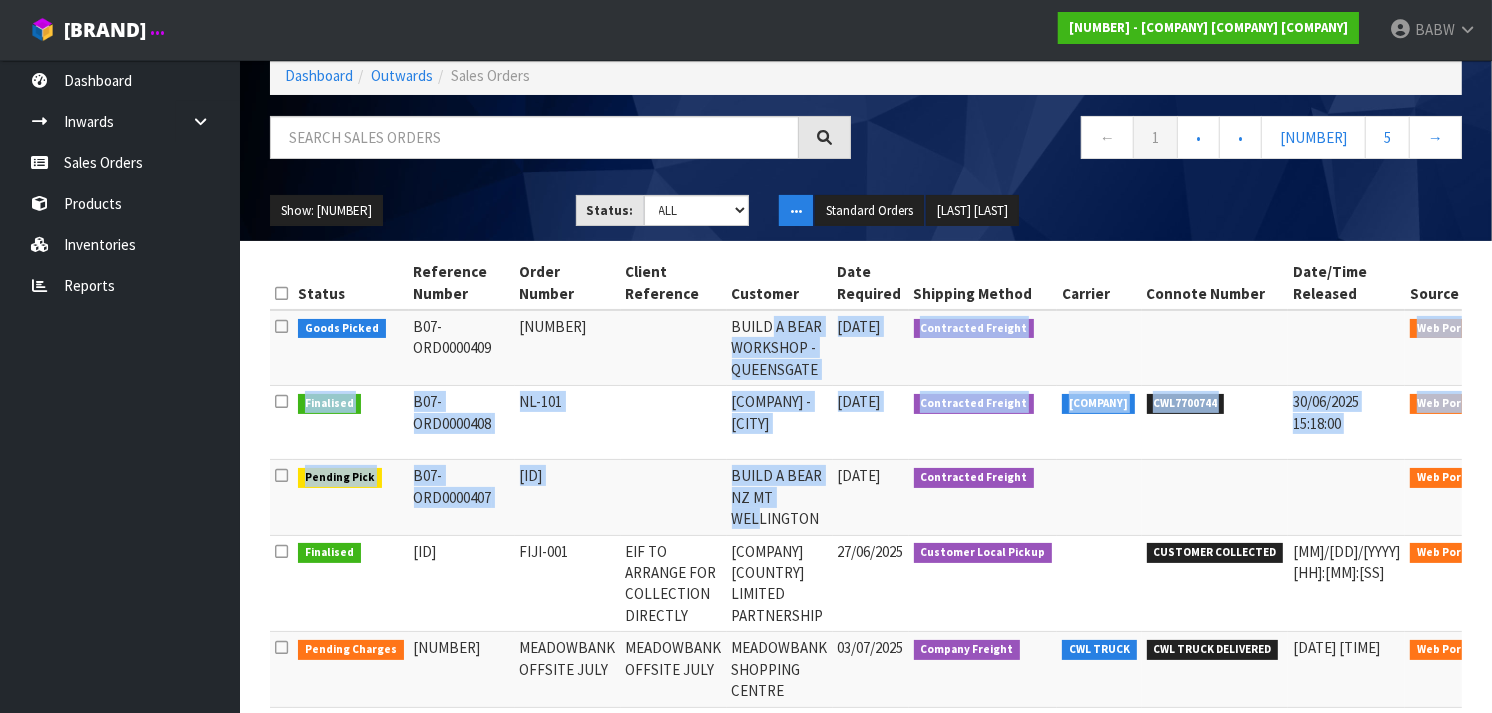 drag, startPoint x: 755, startPoint y: 318, endPoint x: 745, endPoint y: 528, distance: 210.23796 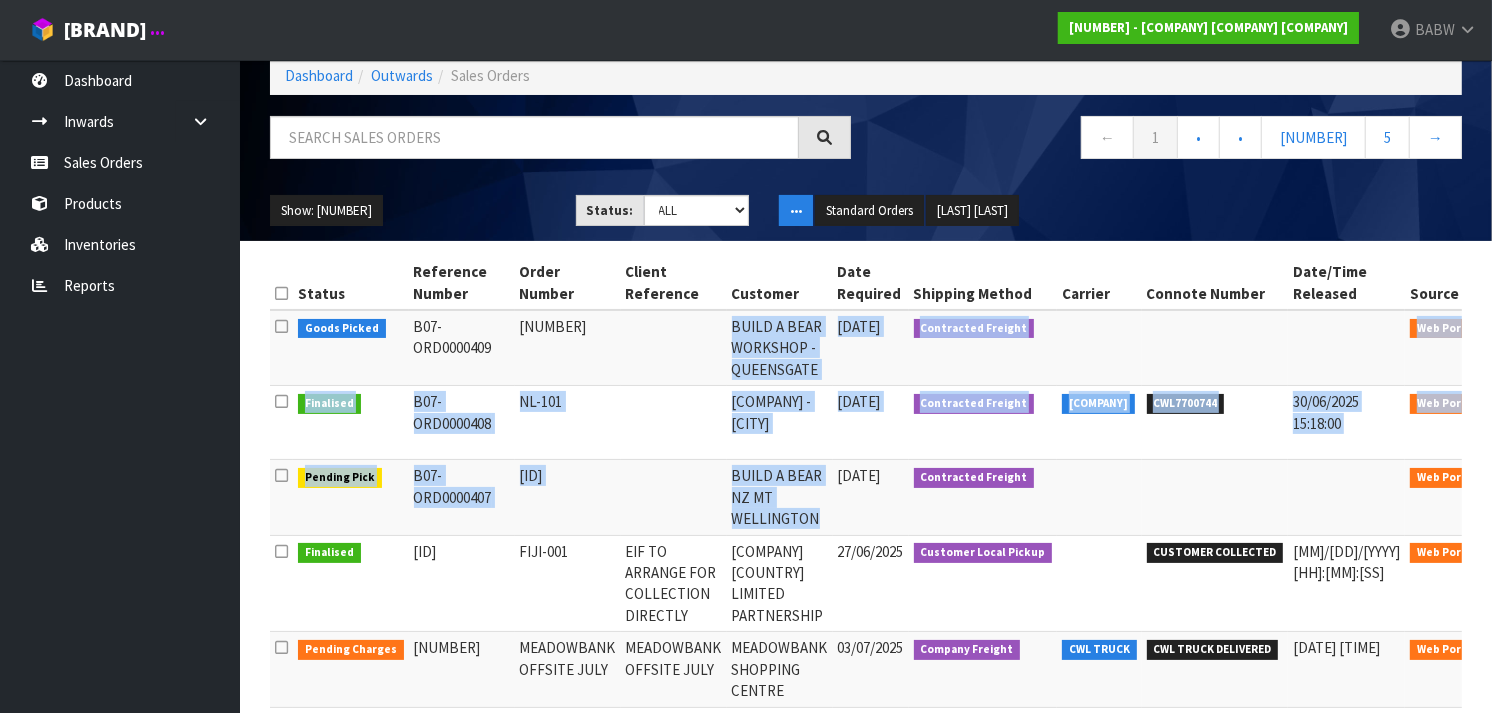 drag, startPoint x: 745, startPoint y: 528, endPoint x: 741, endPoint y: 325, distance: 203.0394 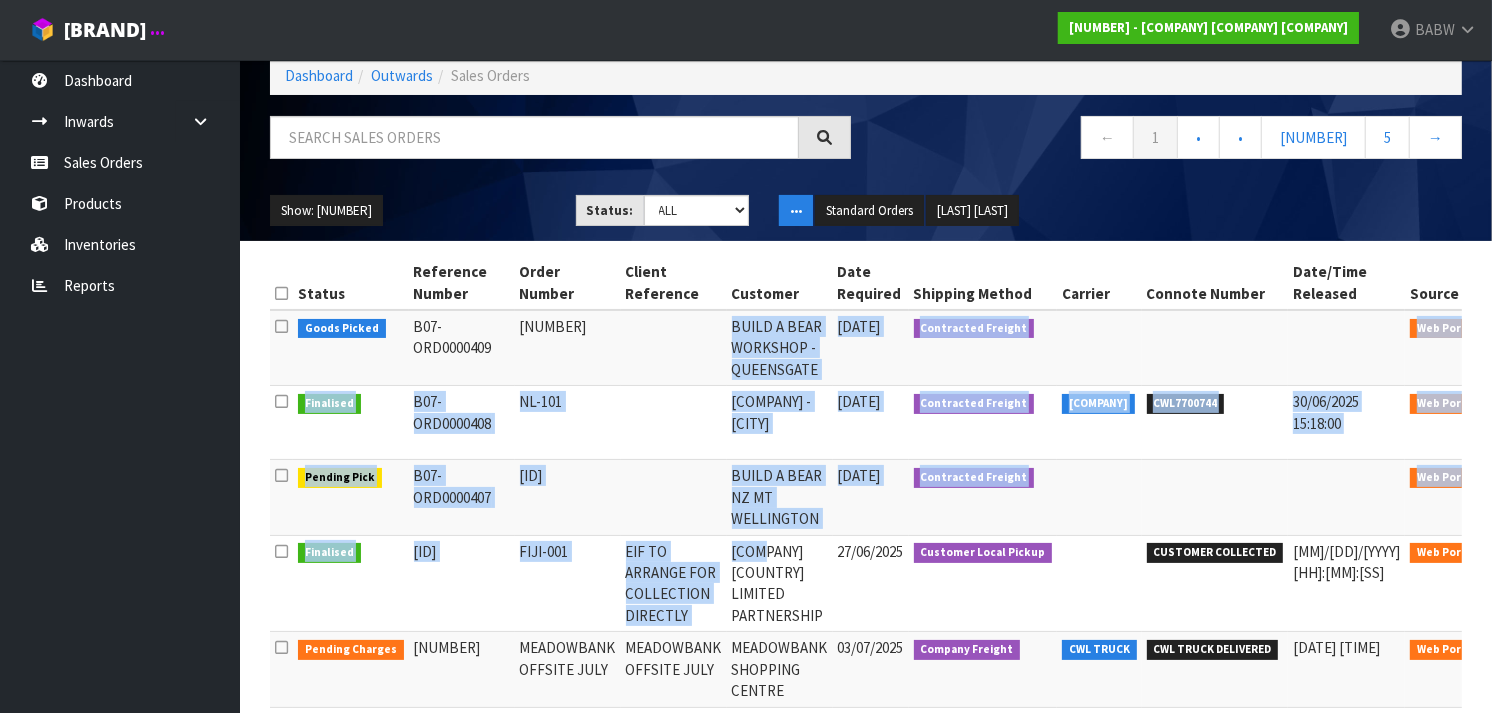 drag, startPoint x: 741, startPoint y: 325, endPoint x: 726, endPoint y: 558, distance: 233.48233 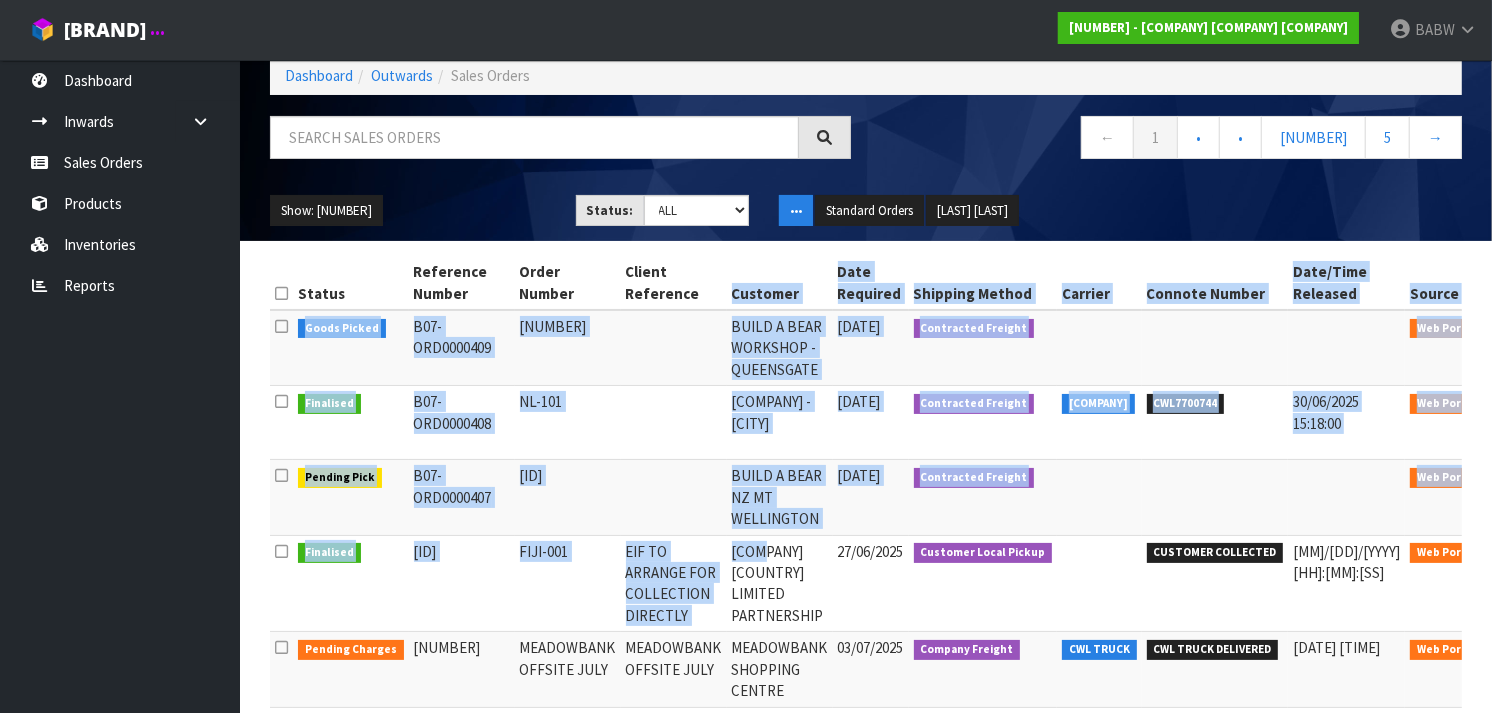 drag, startPoint x: 726, startPoint y: 558, endPoint x: 723, endPoint y: 255, distance: 303.01486 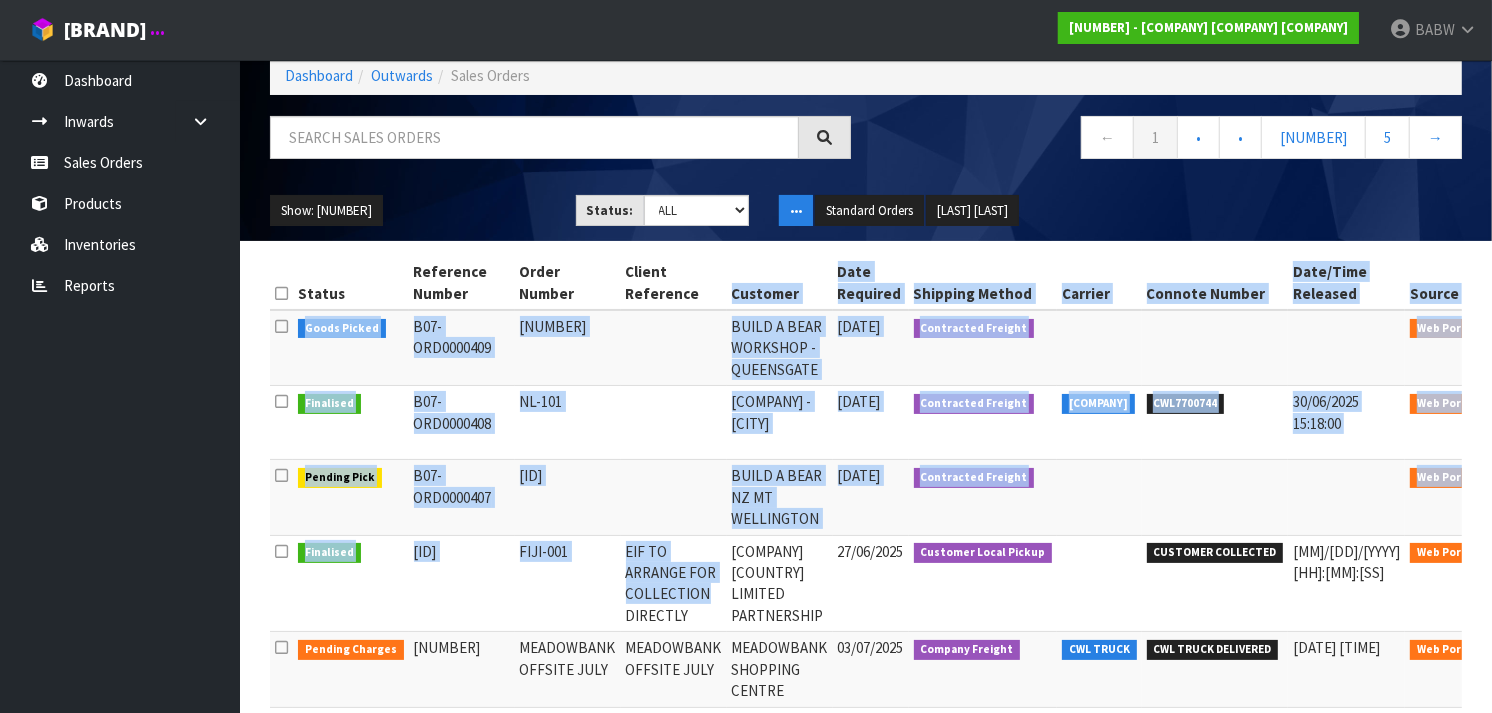 drag, startPoint x: 723, startPoint y: 255, endPoint x: 680, endPoint y: 603, distance: 350.64655 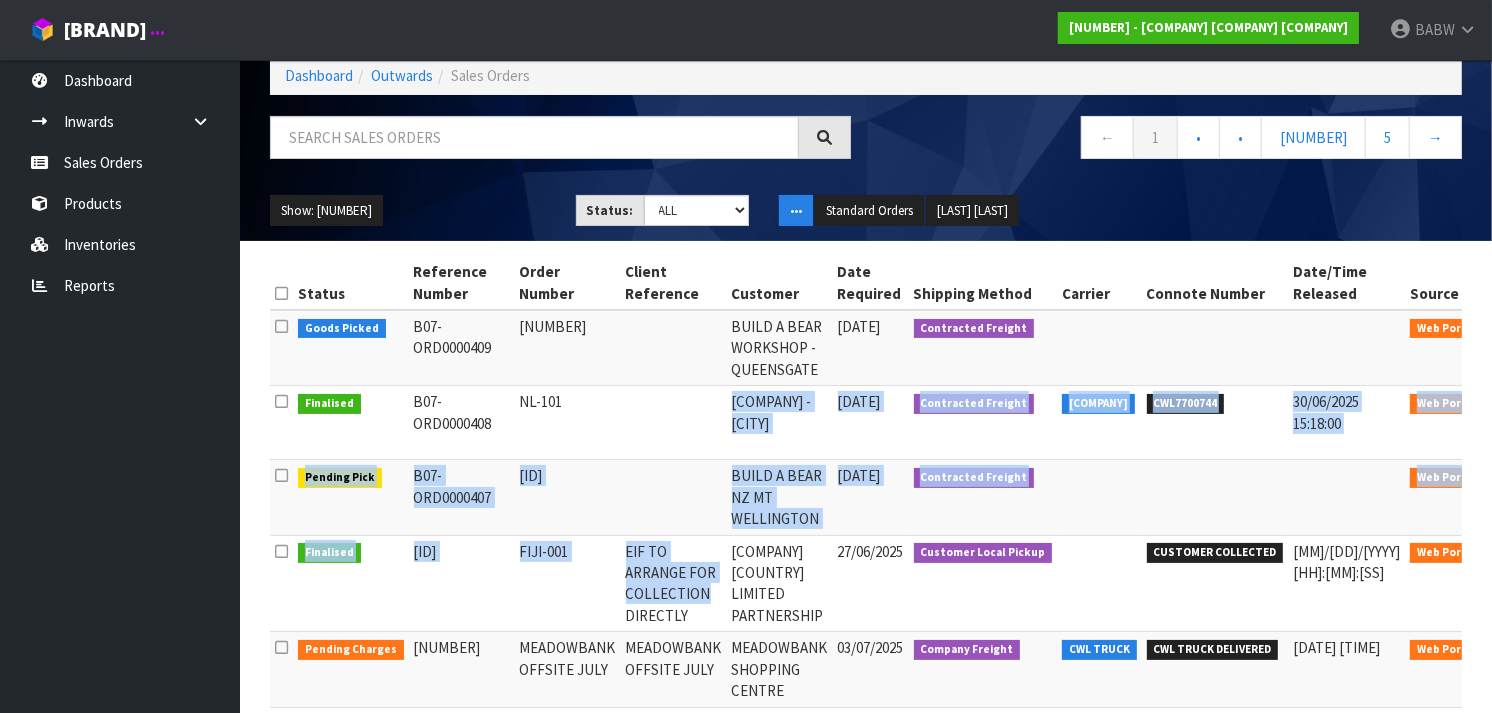 drag, startPoint x: 680, startPoint y: 603, endPoint x: 693, endPoint y: 394, distance: 209.40392 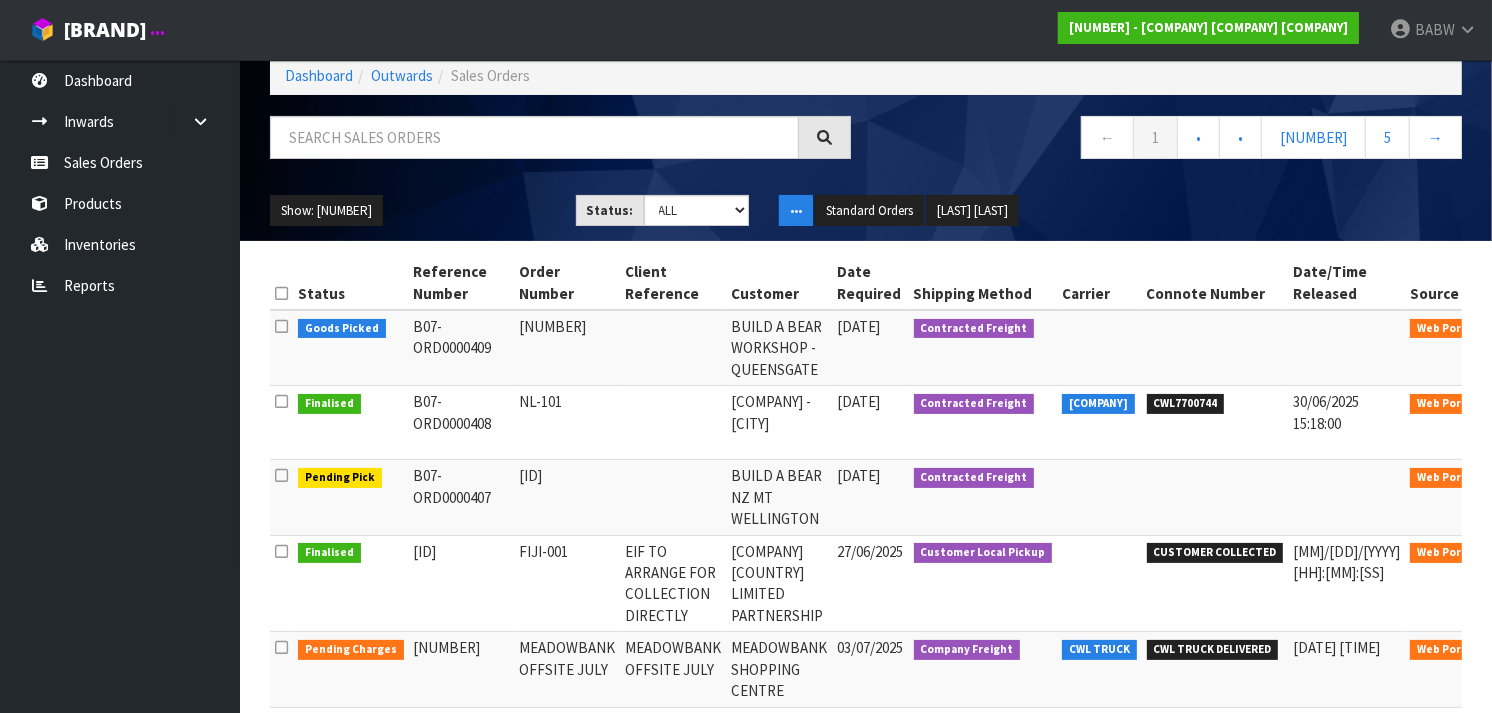 click at bounding box center (1516, 556) 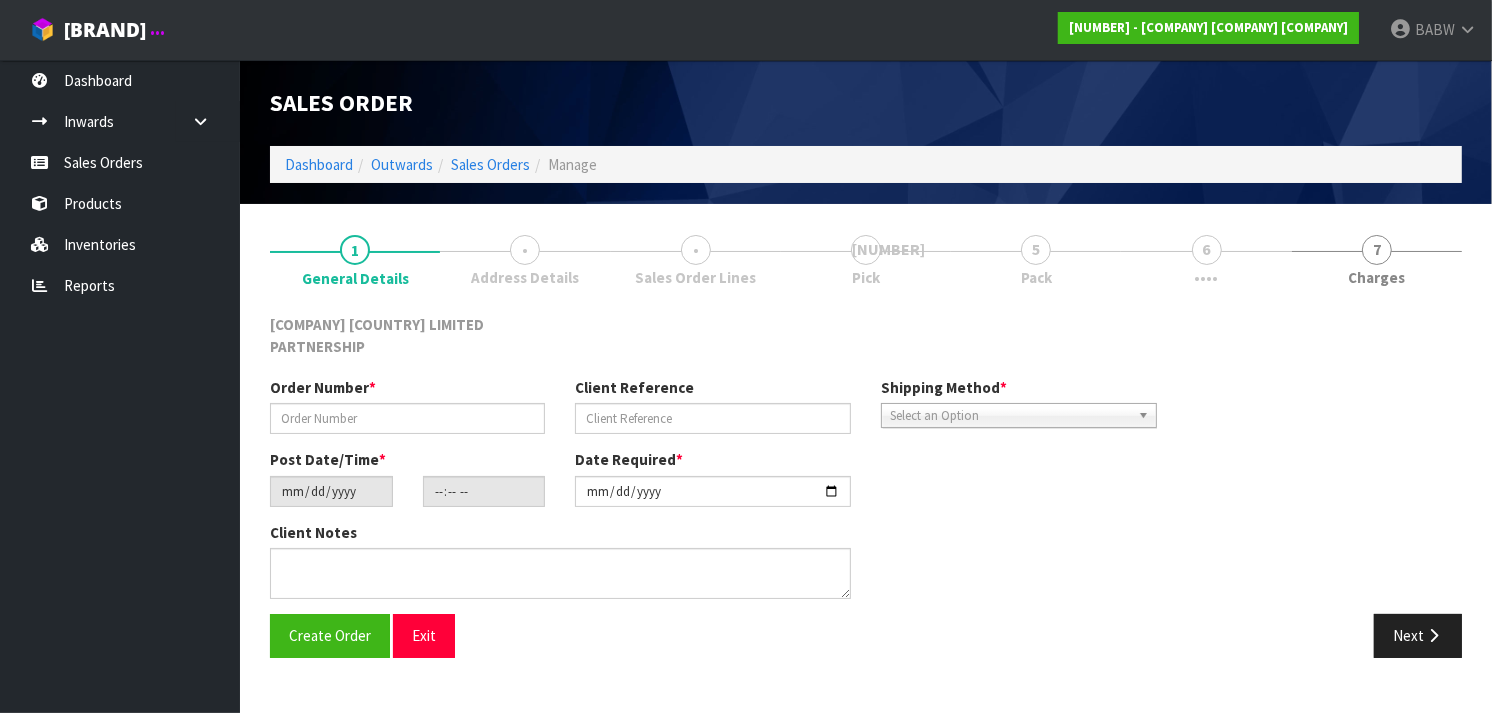 scroll, scrollTop: 0, scrollLeft: 0, axis: both 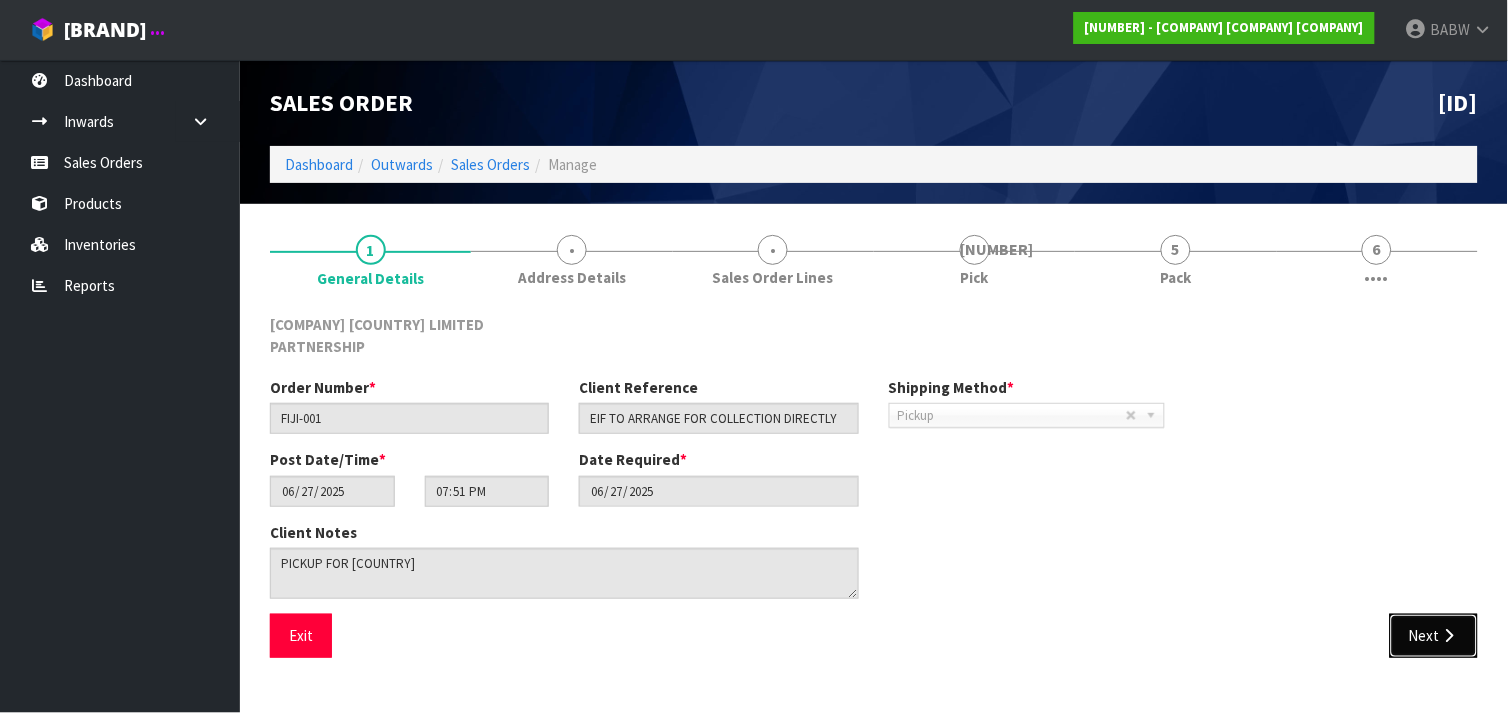 click on "Next" at bounding box center [1434, 635] 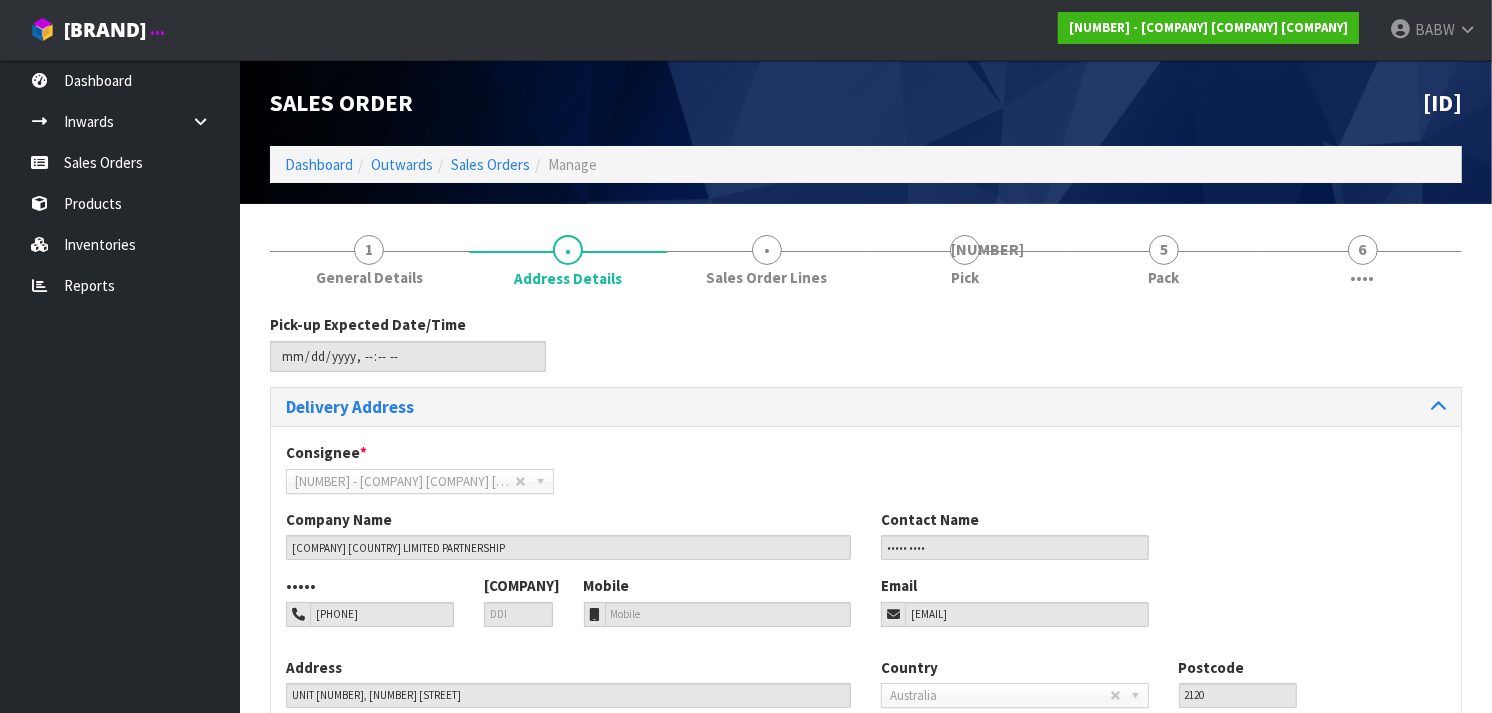 scroll, scrollTop: 201, scrollLeft: 0, axis: vertical 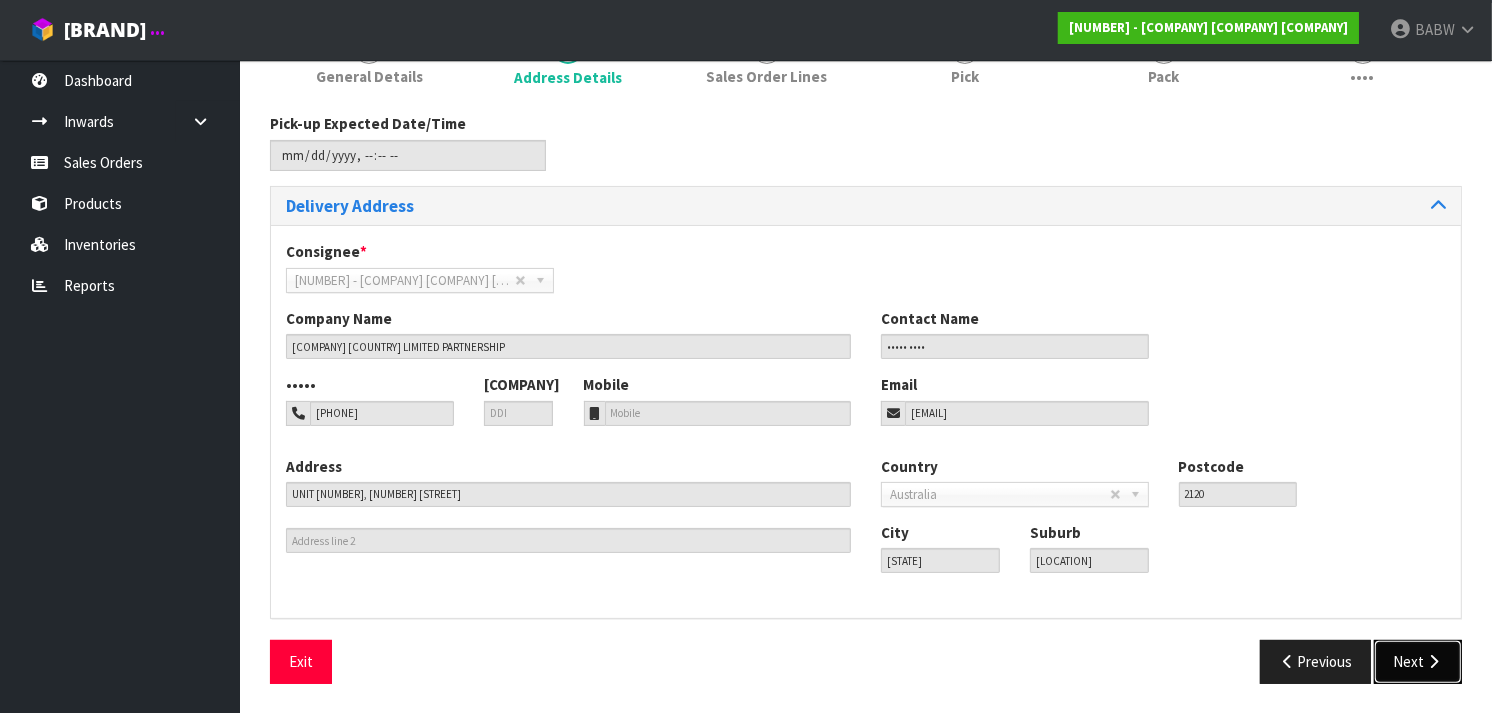 click on "Next" at bounding box center (1418, 661) 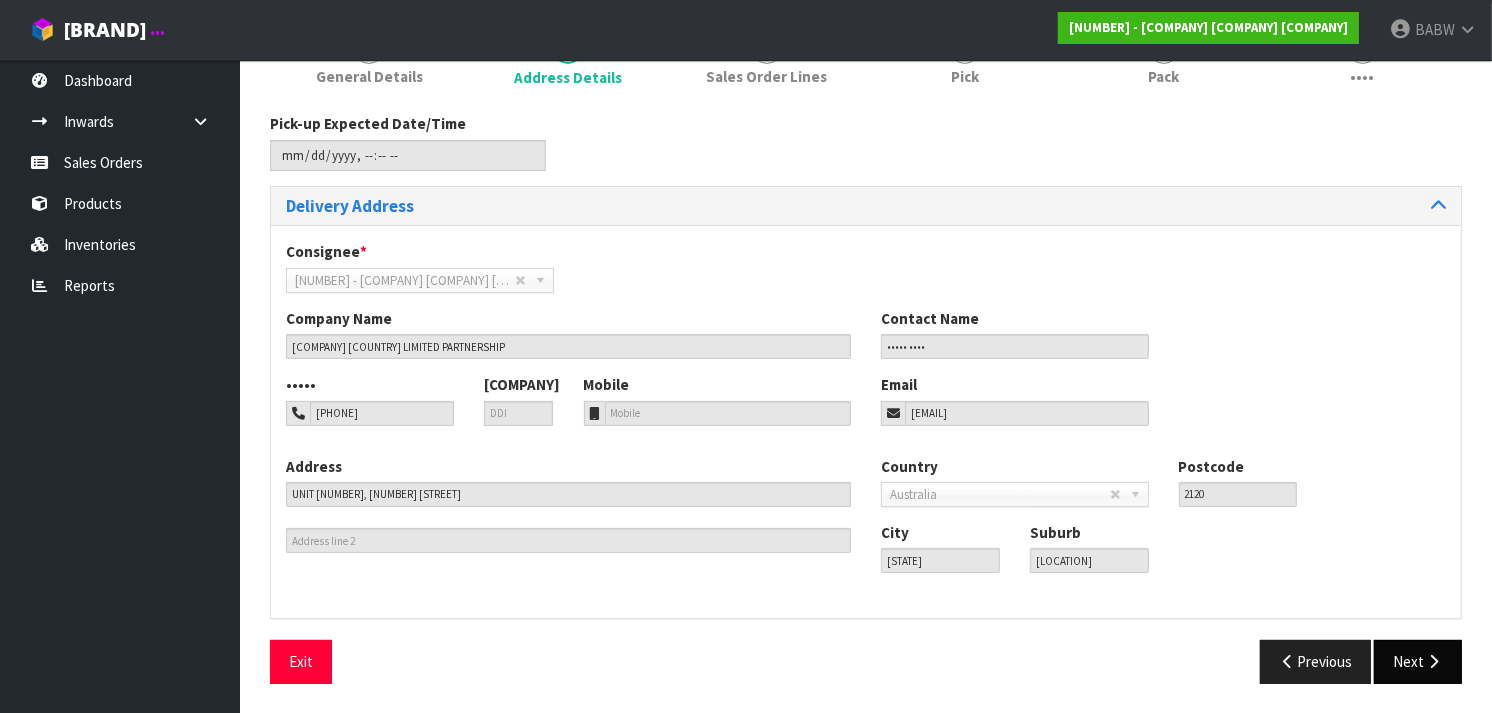 scroll, scrollTop: 0, scrollLeft: 0, axis: both 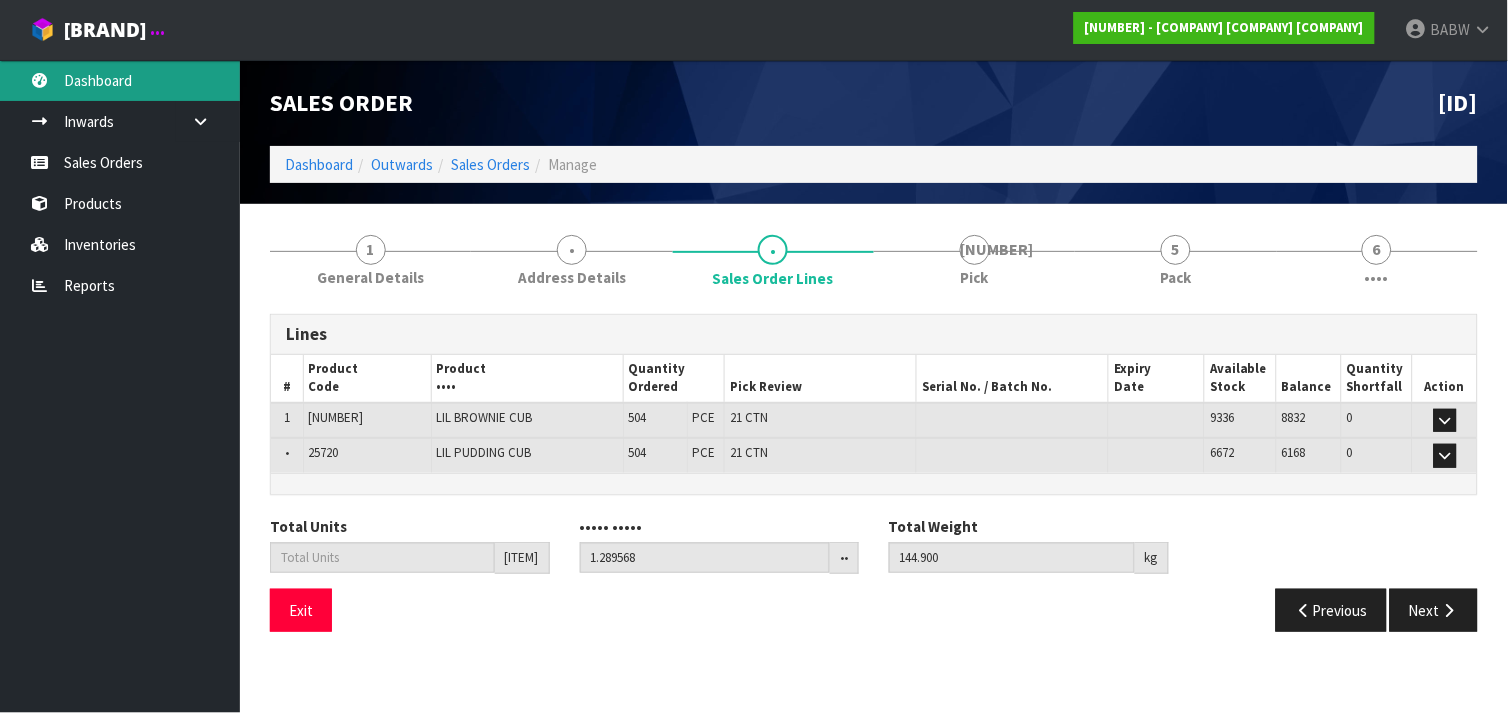 click on "Dashboard" at bounding box center [120, 80] 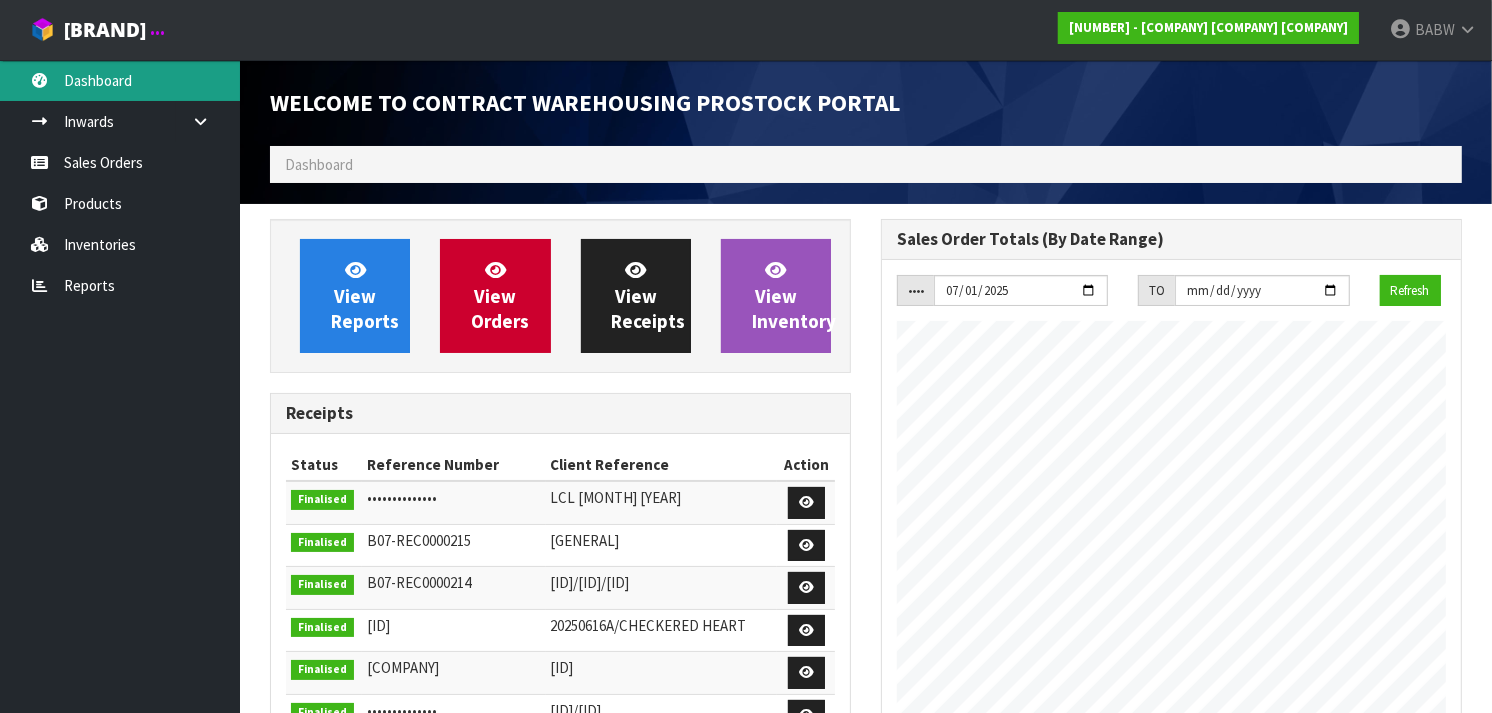 scroll, scrollTop: 998890, scrollLeft: 999388, axis: both 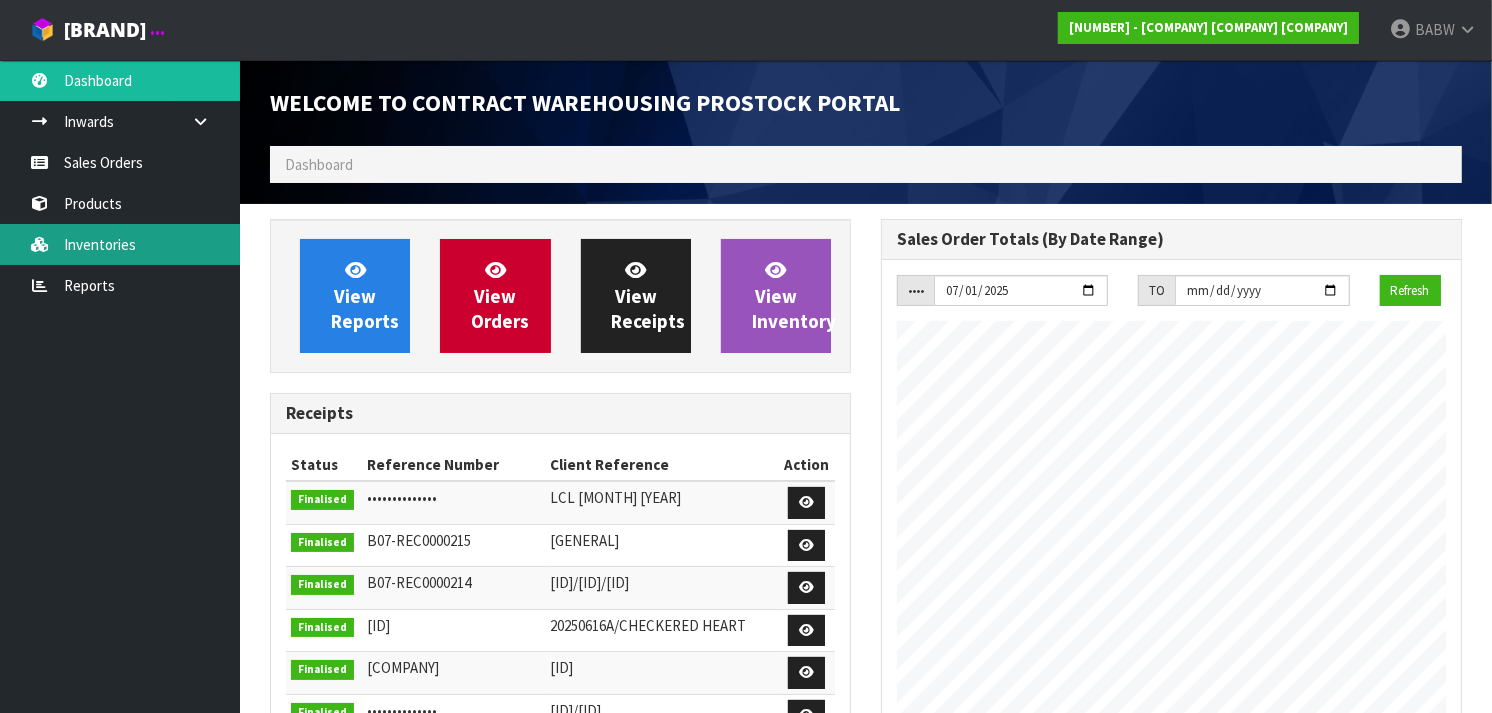 click on "Inventories" at bounding box center (120, 244) 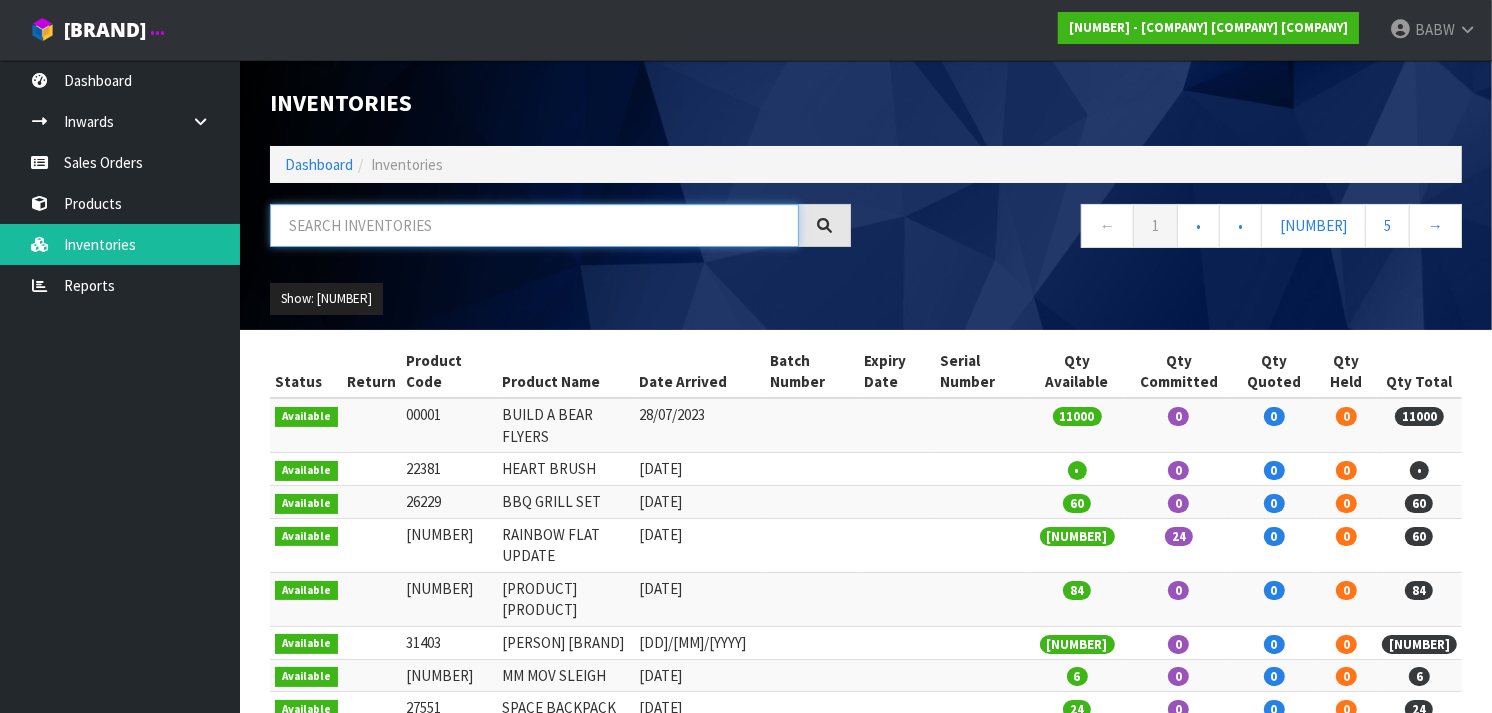 click at bounding box center [534, 225] 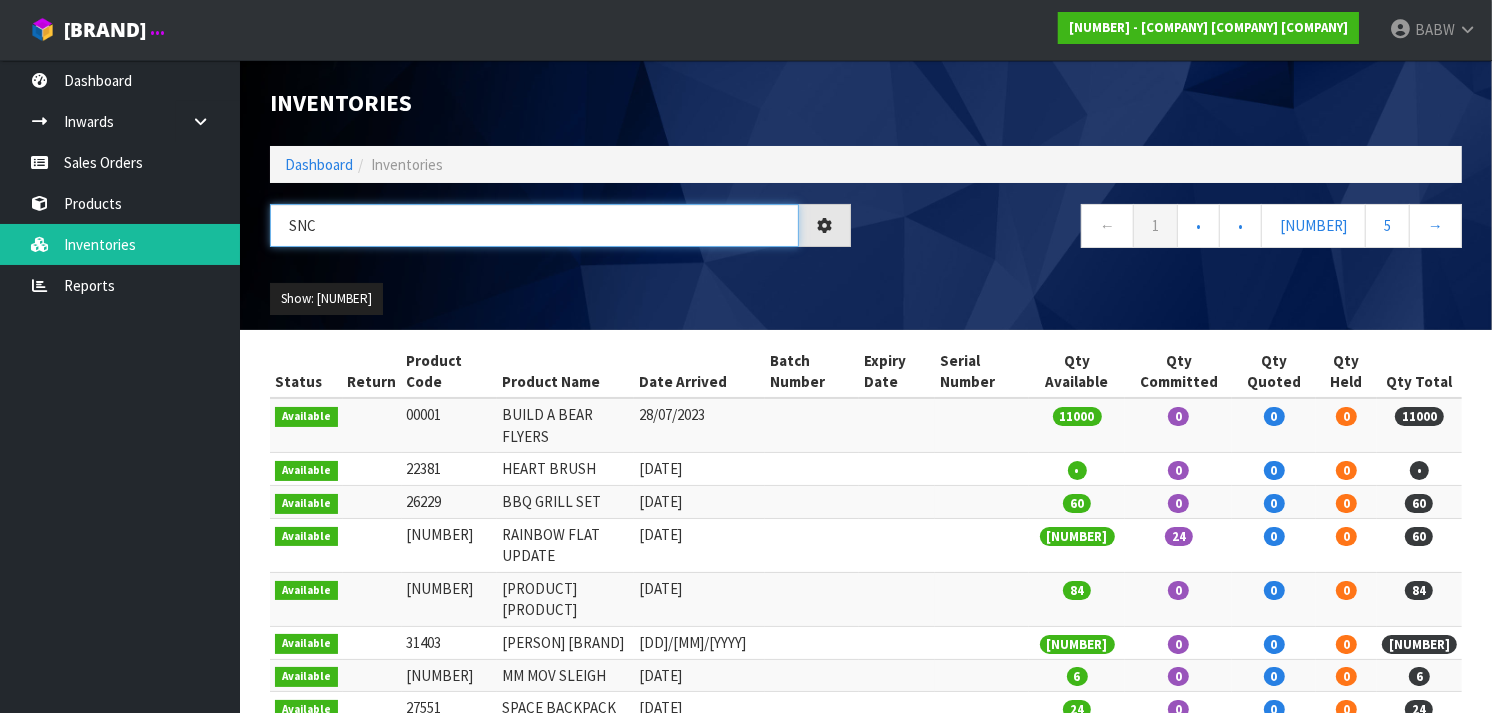 type on "Snc" 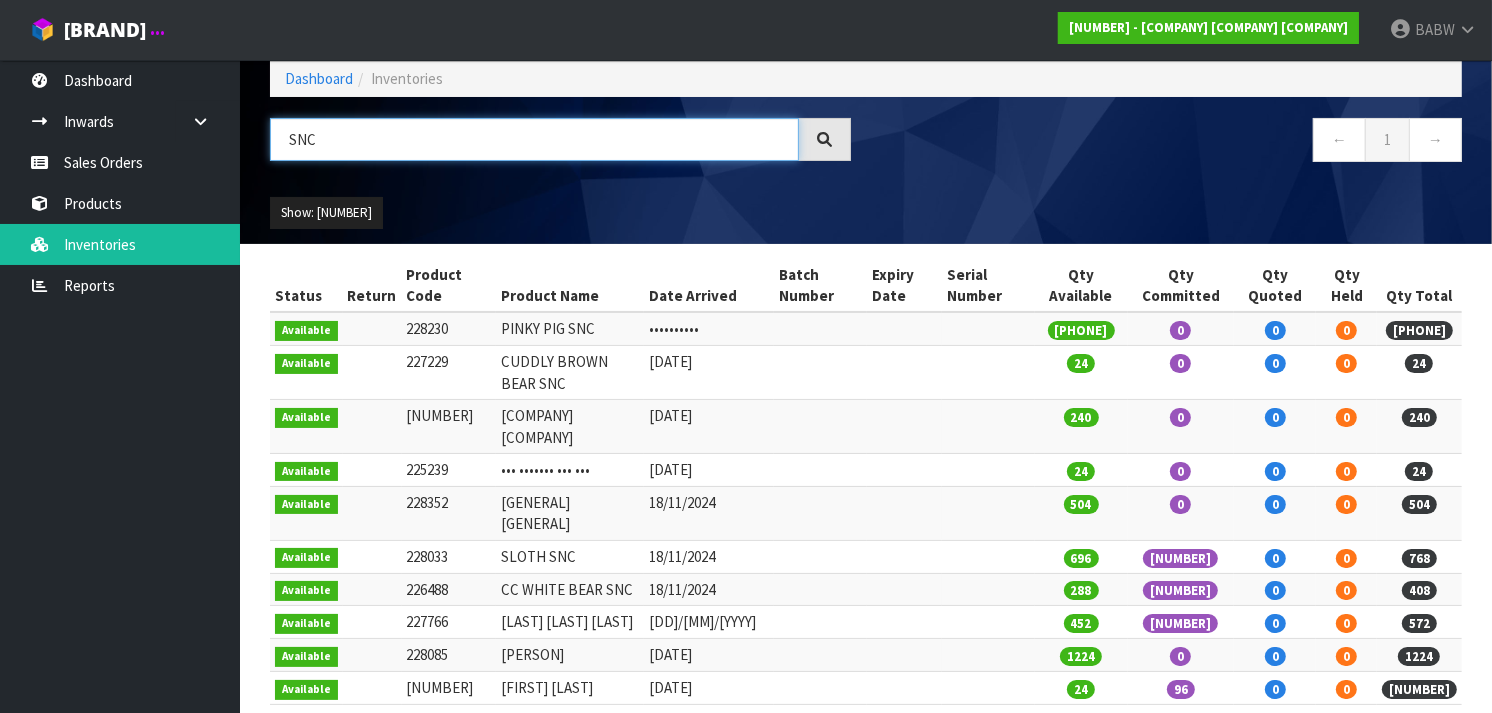 scroll, scrollTop: 84, scrollLeft: 0, axis: vertical 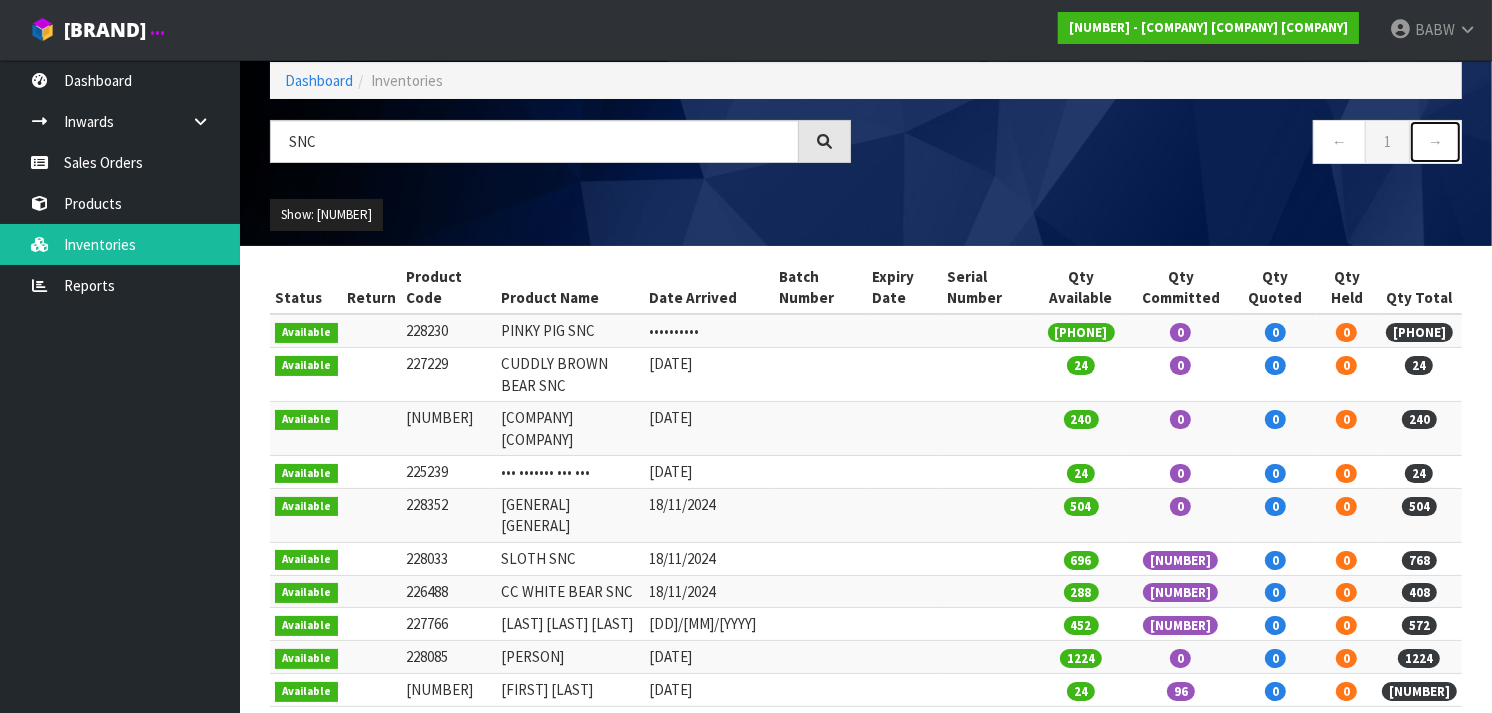 click on "→" at bounding box center (1435, 141) 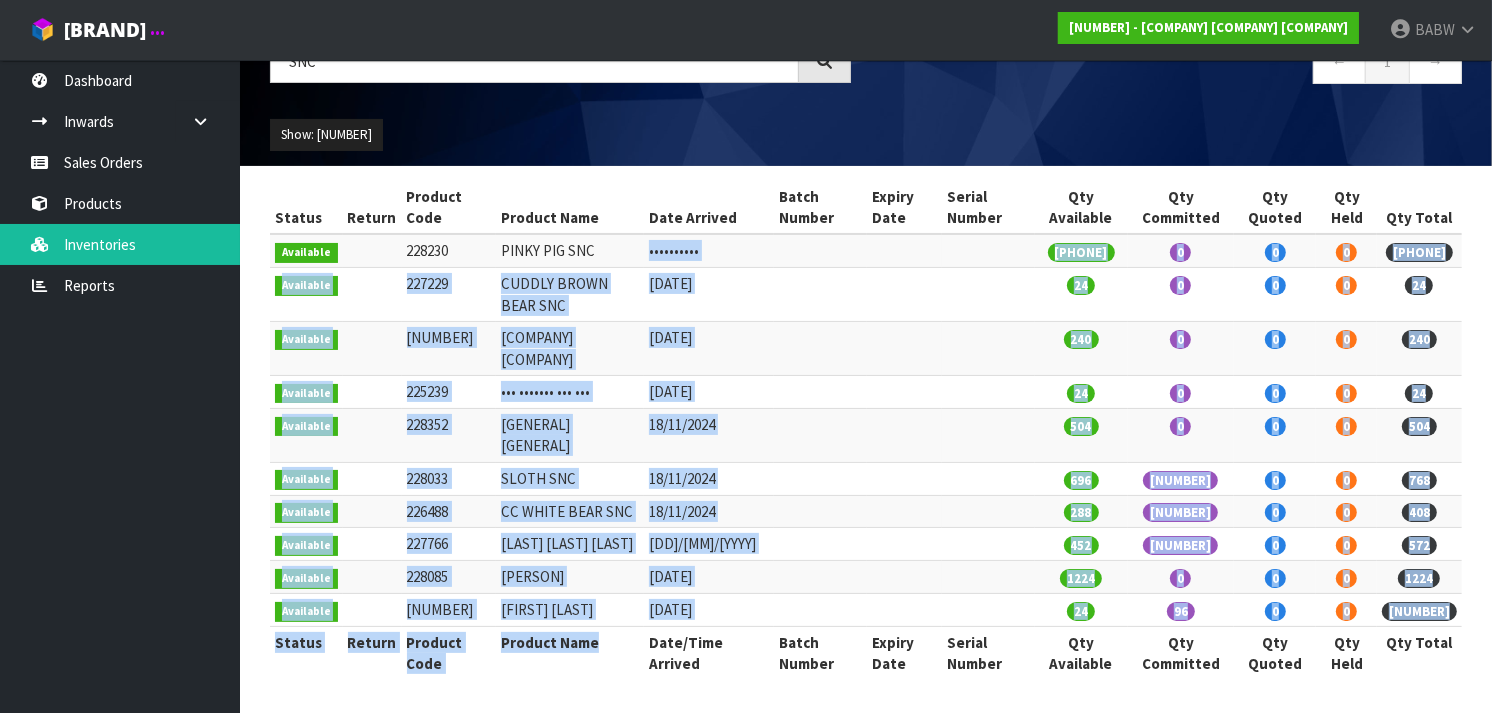 drag, startPoint x: 612, startPoint y: 255, endPoint x: 628, endPoint y: 630, distance: 375.3412 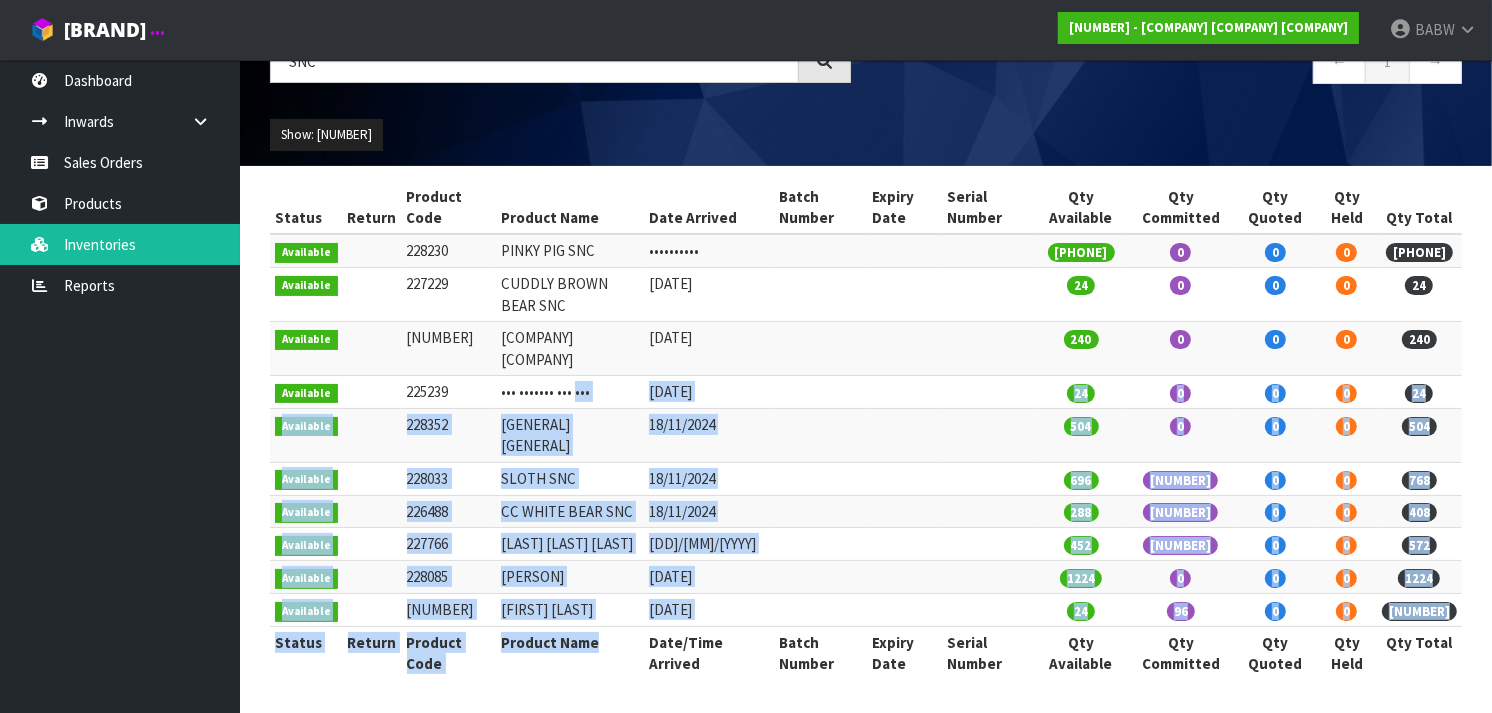 drag, startPoint x: 628, startPoint y: 630, endPoint x: 627, endPoint y: 382, distance: 248.00201 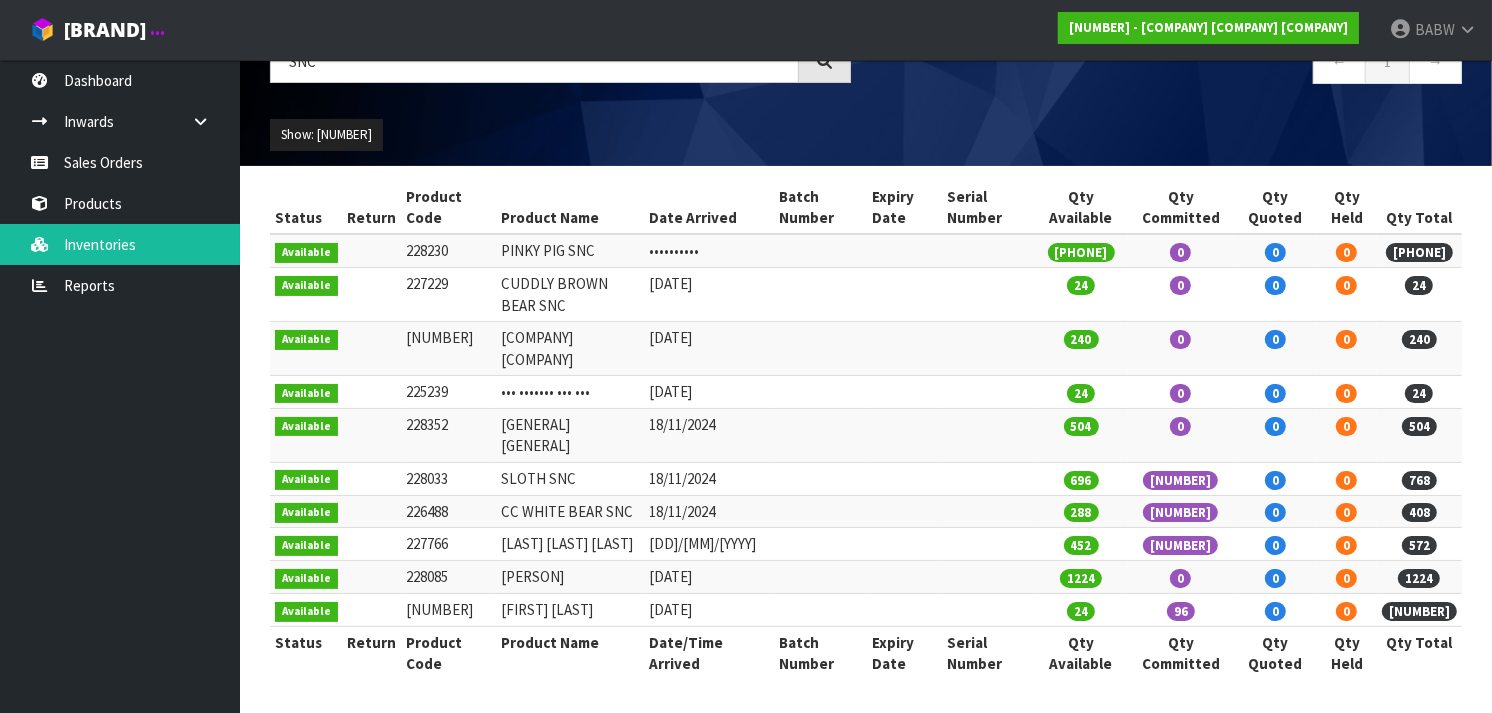 drag, startPoint x: 627, startPoint y: 382, endPoint x: 652, endPoint y: 618, distance: 237.32047 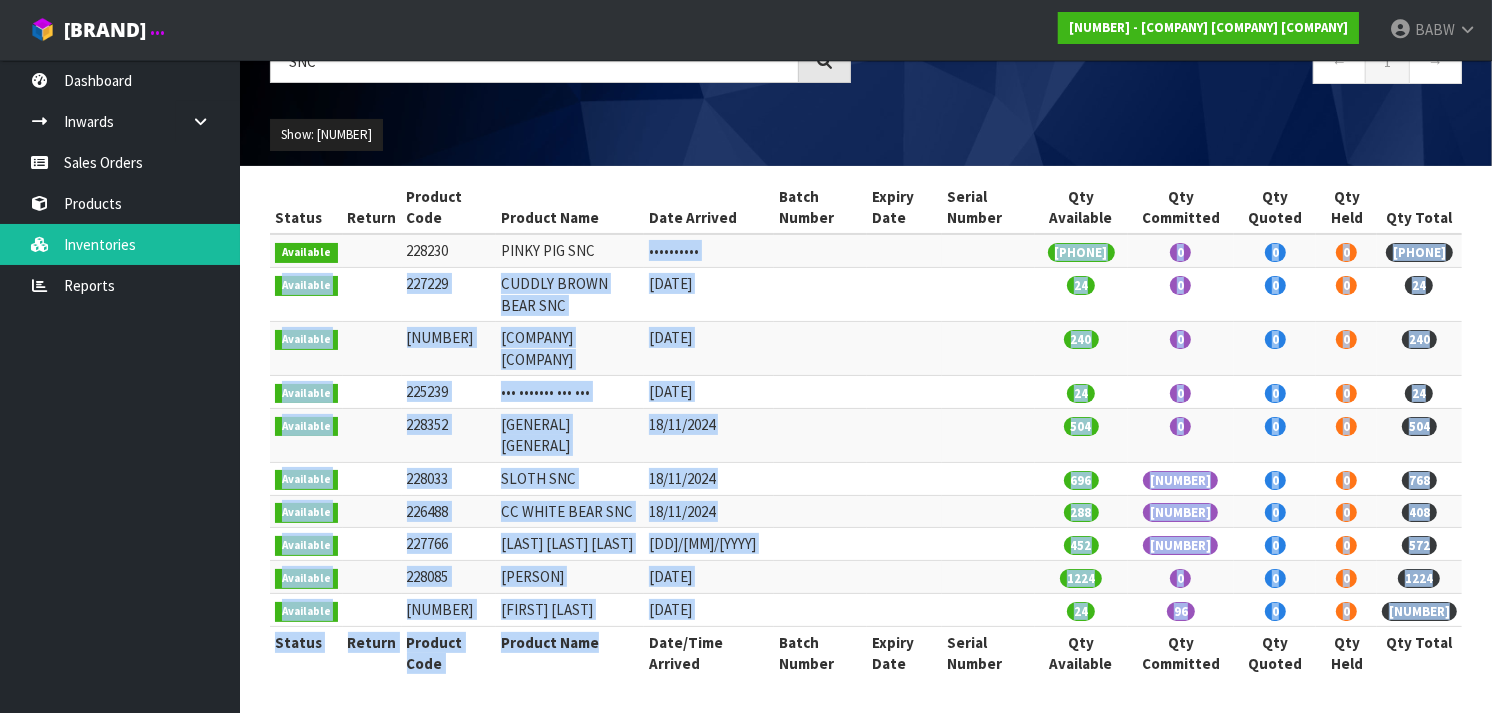 drag, startPoint x: 648, startPoint y: 245, endPoint x: 631, endPoint y: 644, distance: 399.362 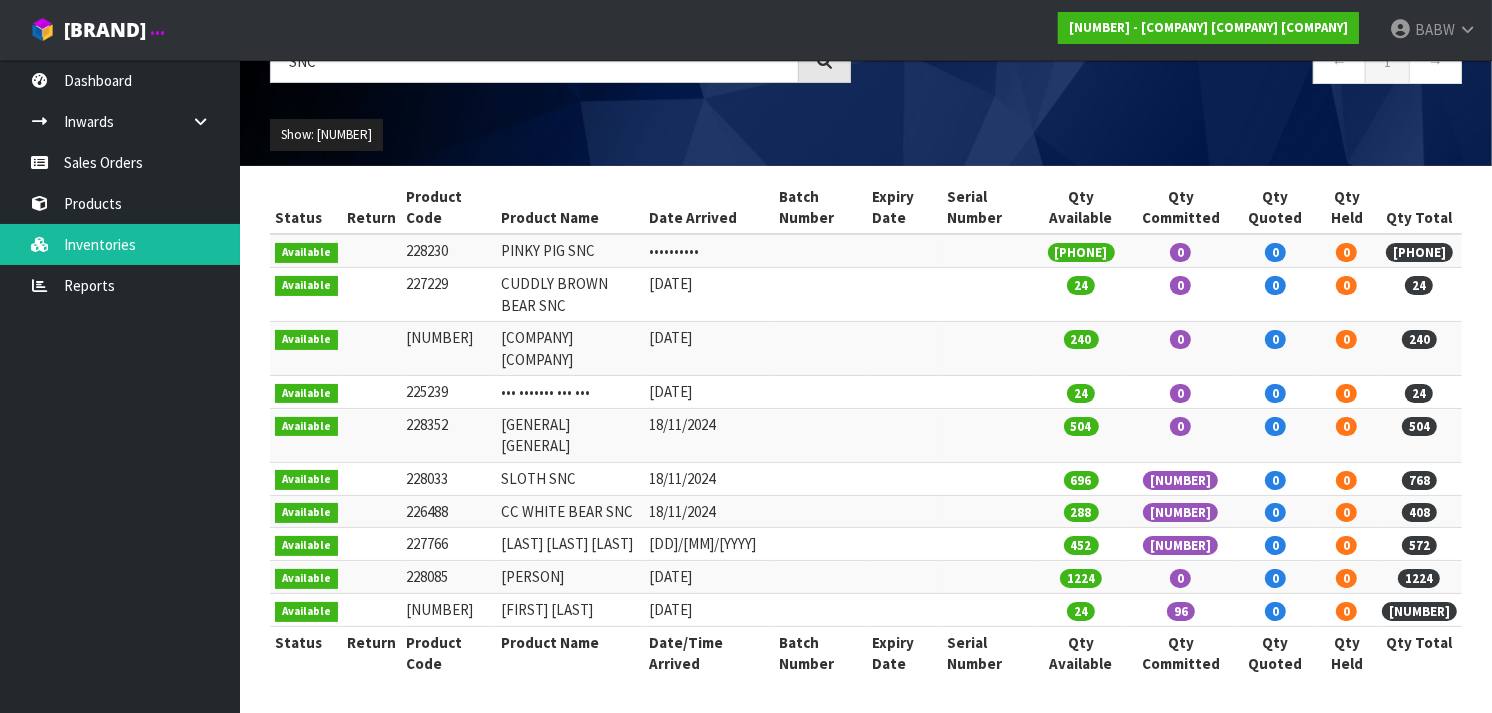 scroll, scrollTop: 0, scrollLeft: 0, axis: both 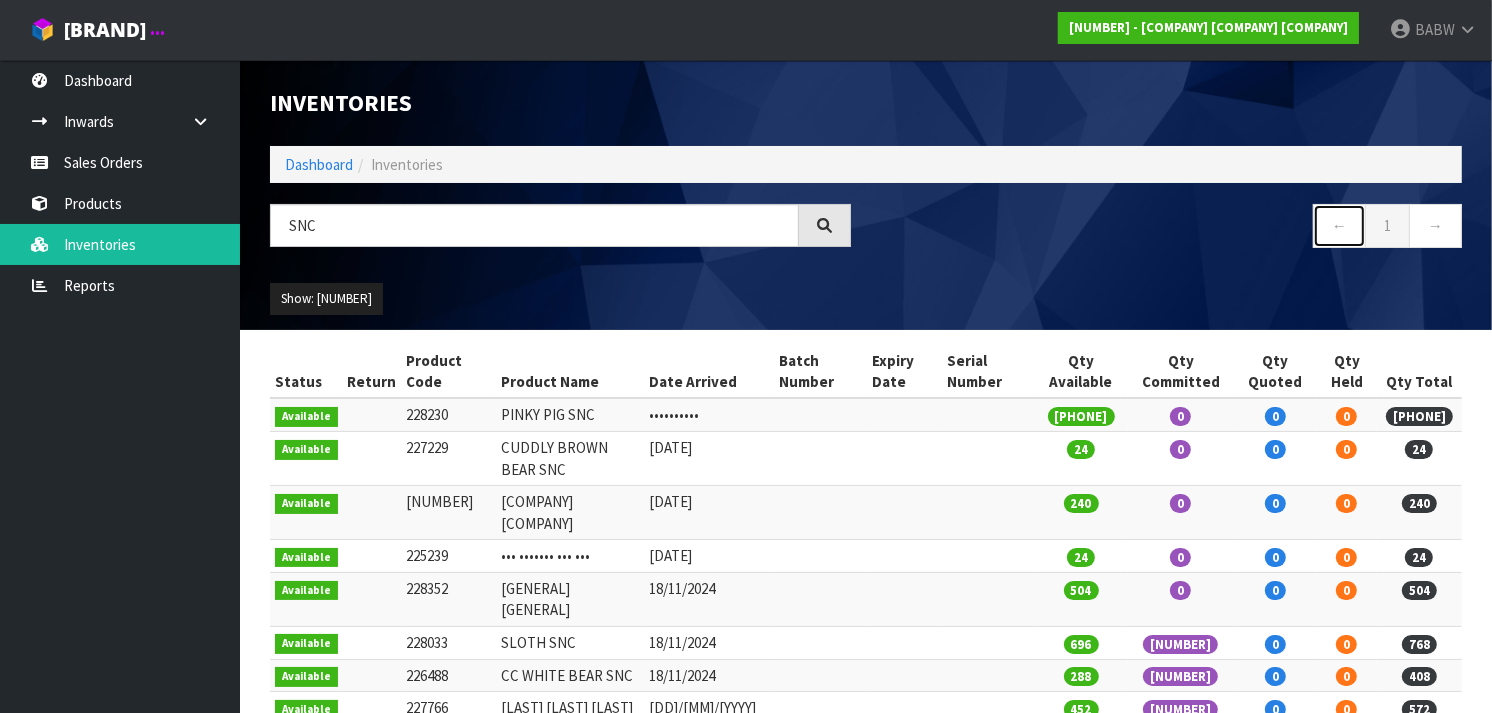 click on "←" at bounding box center (1339, 225) 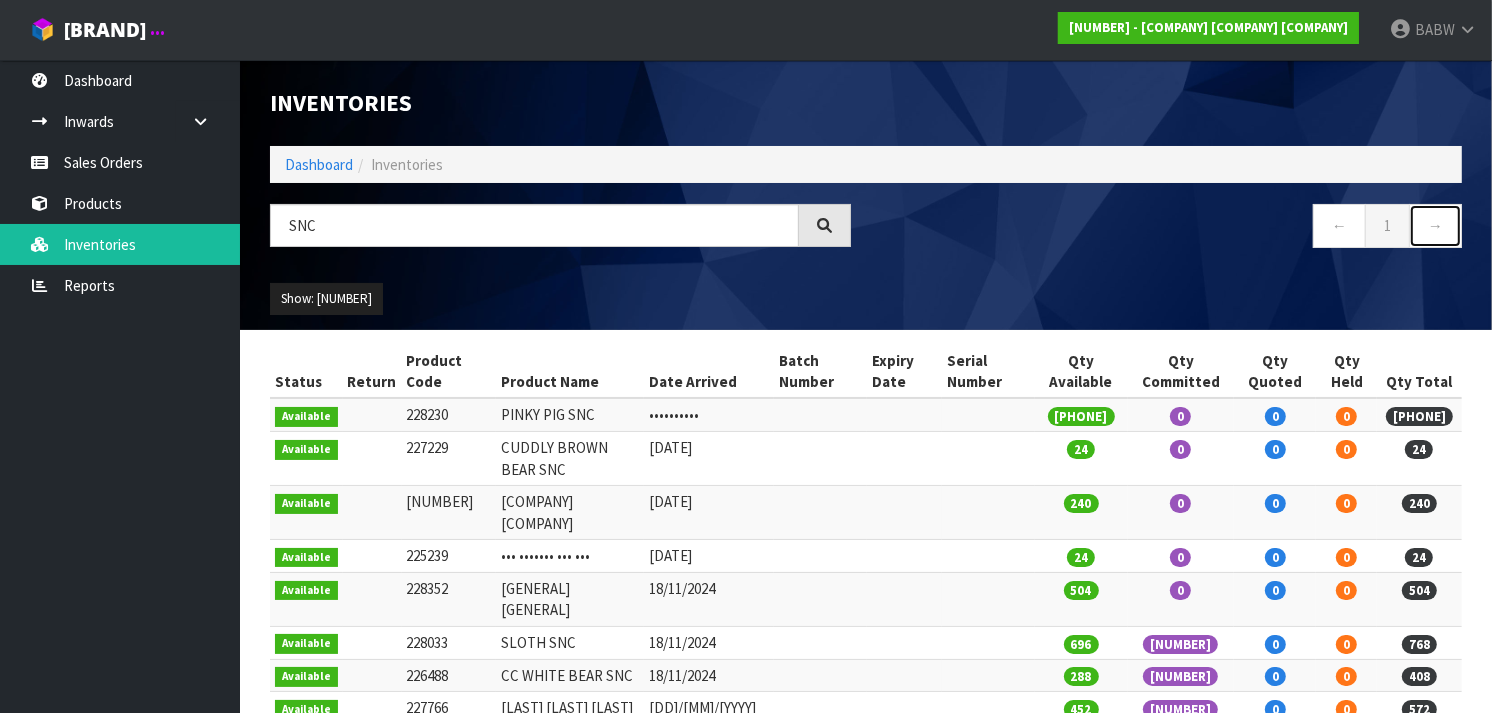 click on "→" at bounding box center [1435, 225] 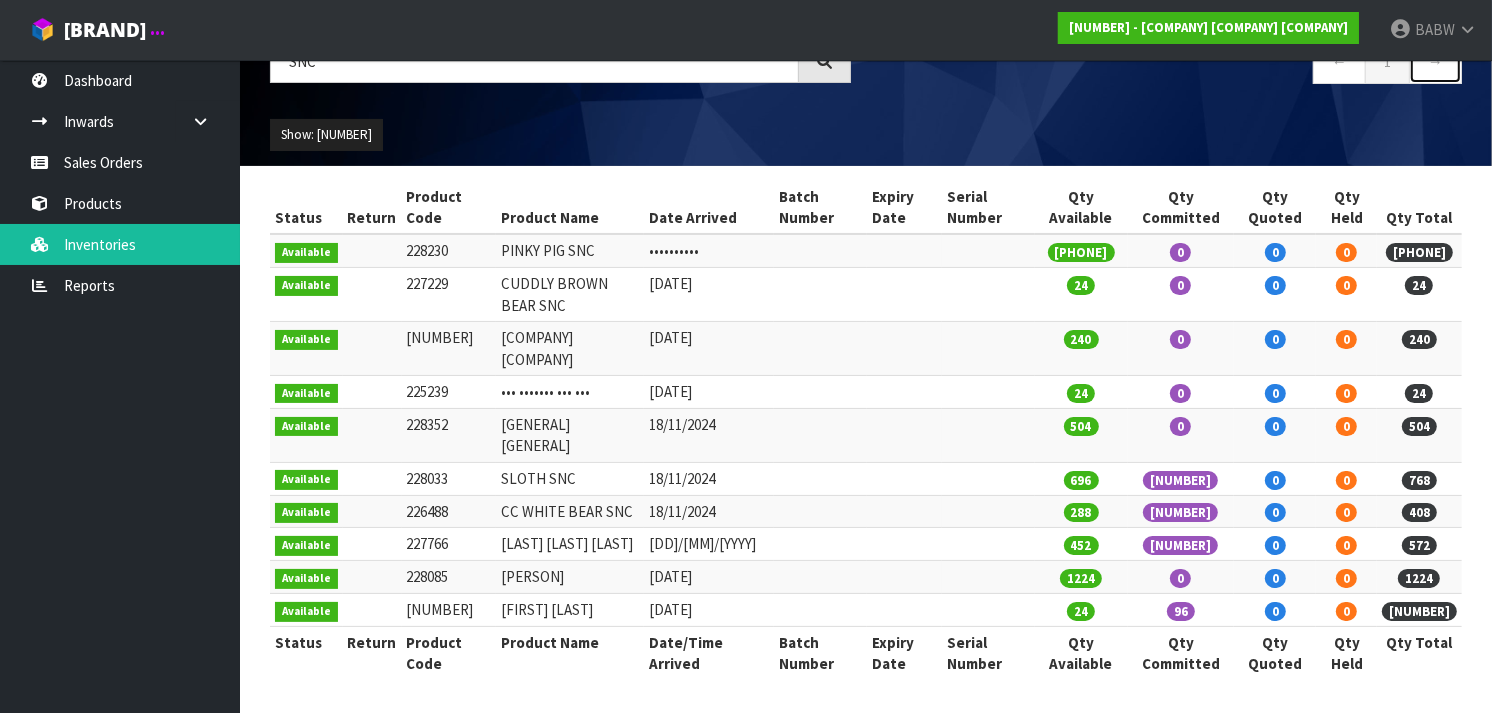 scroll, scrollTop: 0, scrollLeft: 0, axis: both 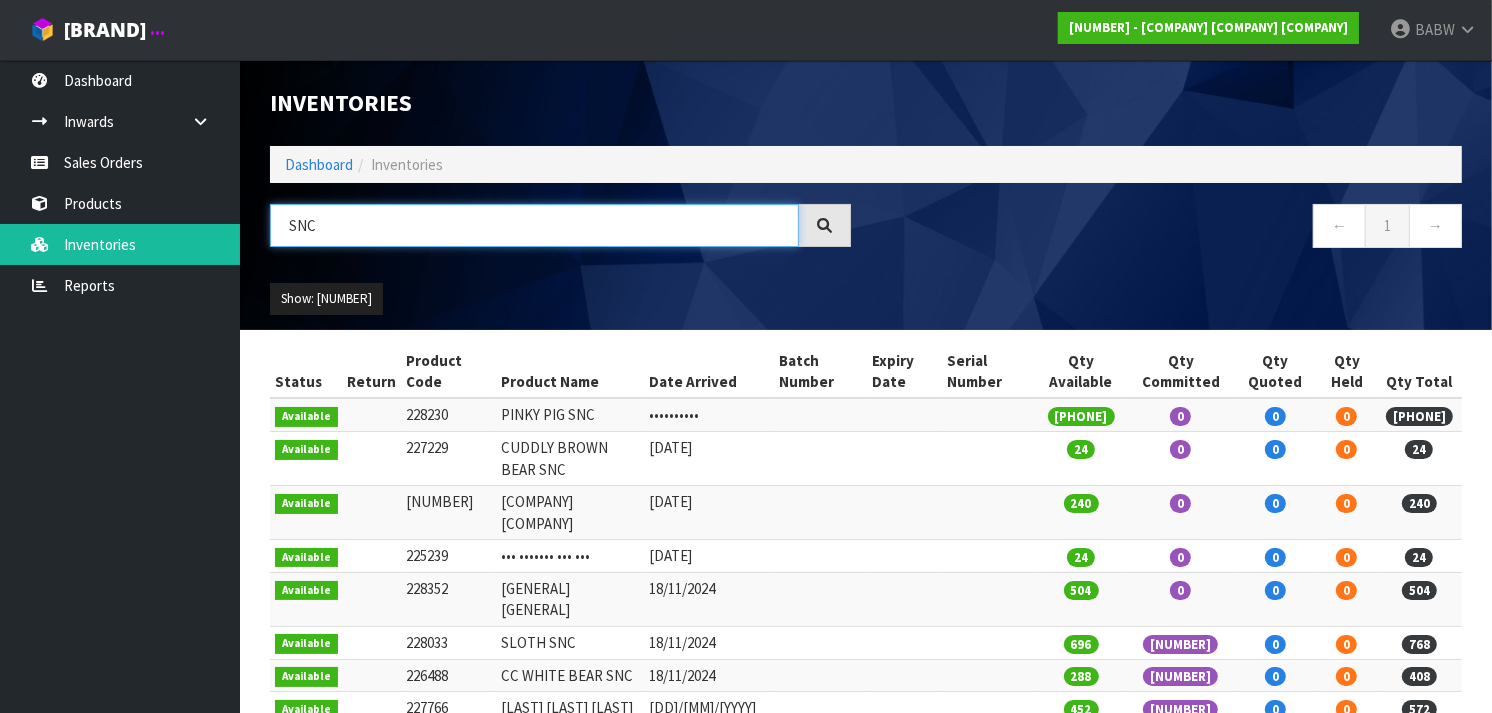 click on "SNC" at bounding box center (534, 225) 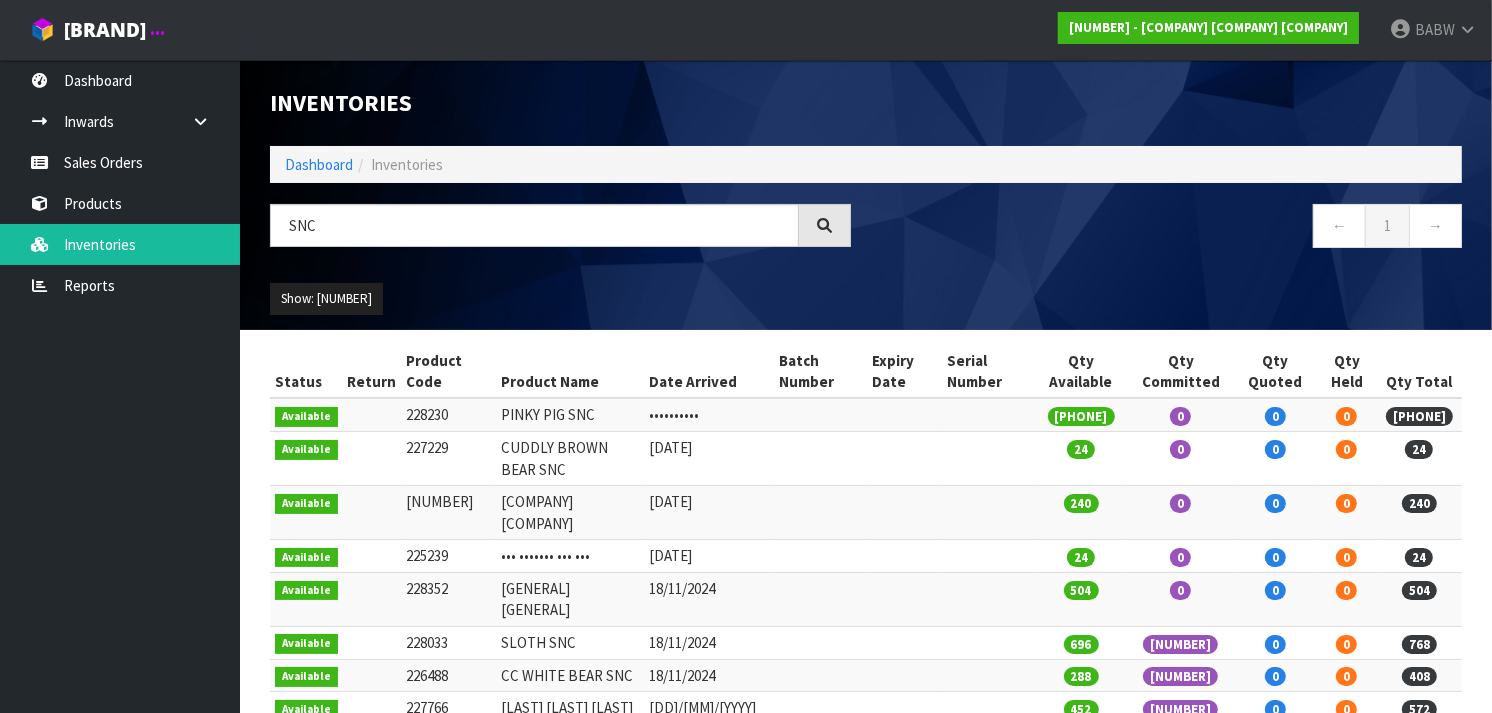 click at bounding box center [824, 225] 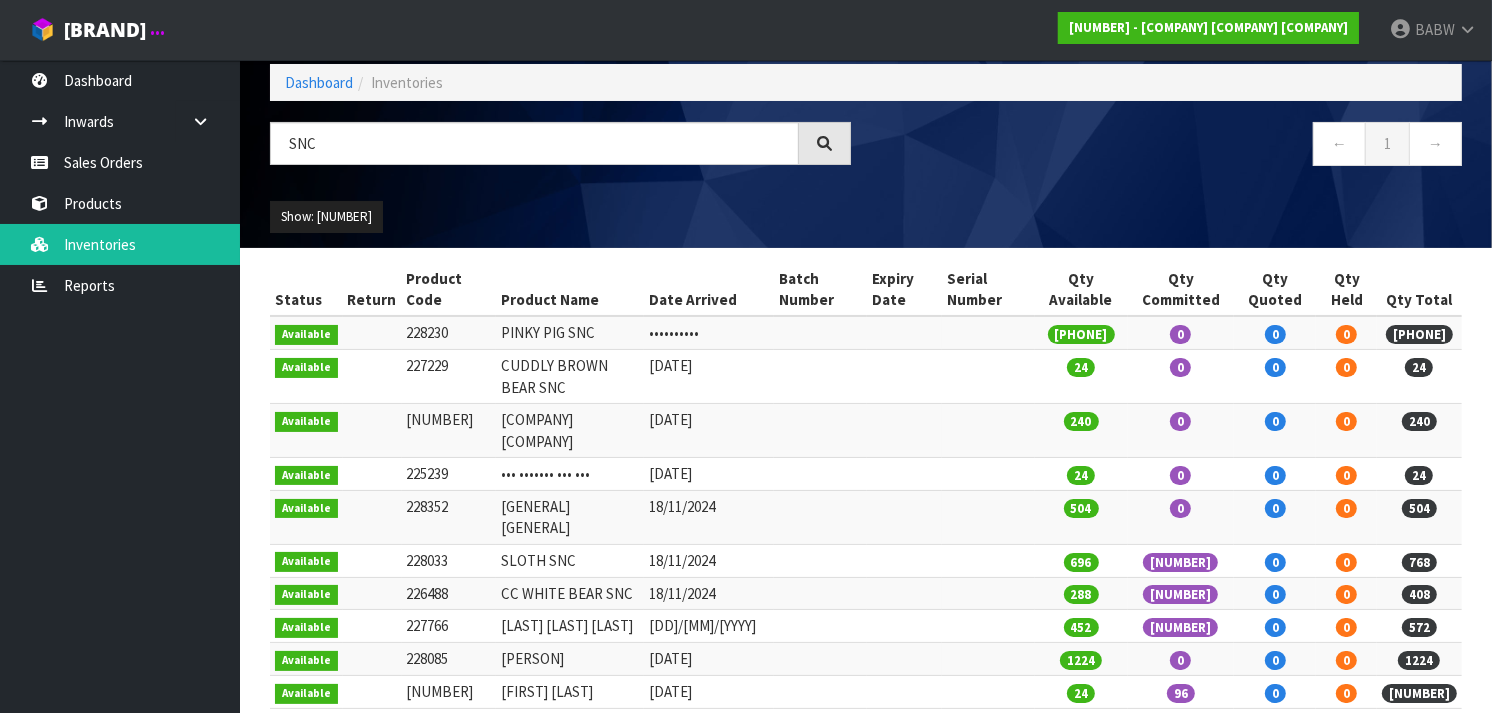 scroll, scrollTop: 0, scrollLeft: 0, axis: both 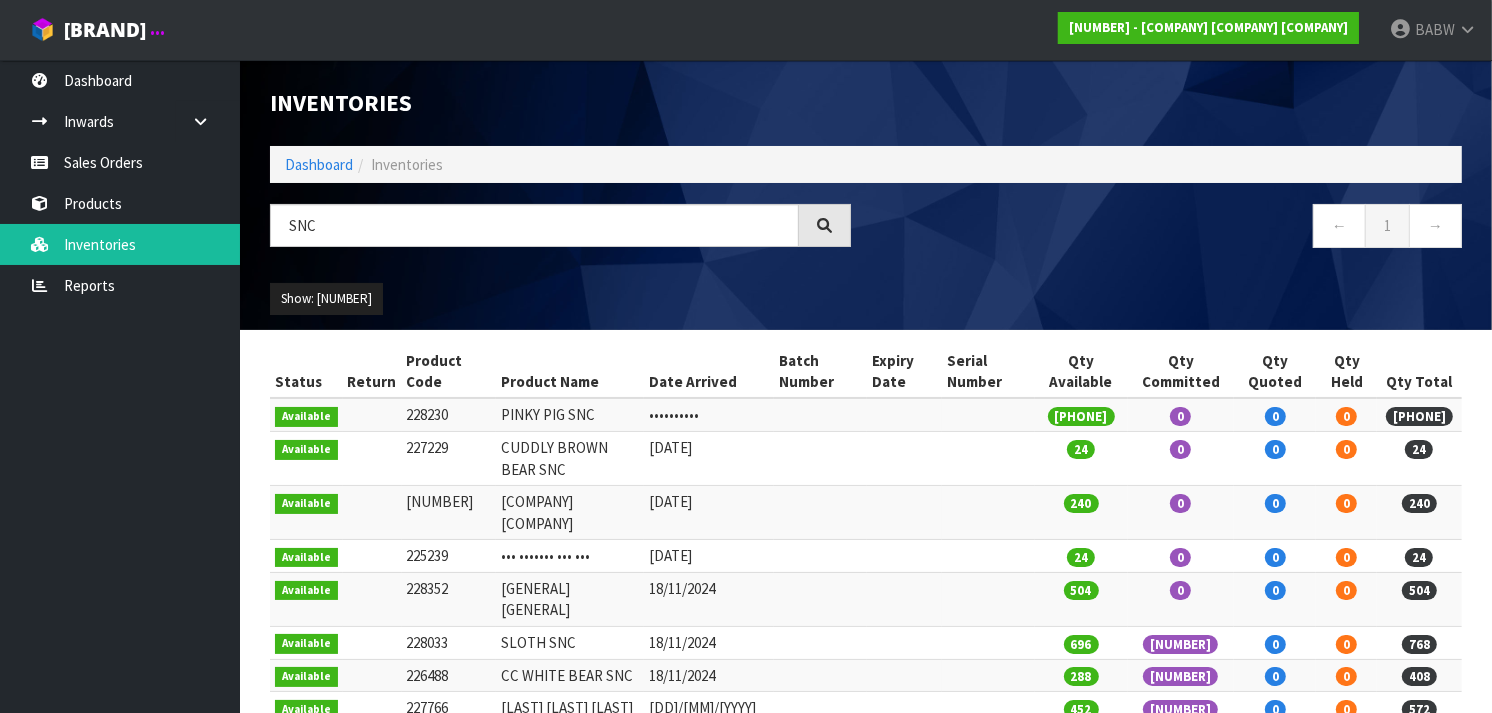 click on "Show: [NUMBER]
[NUMBER]
[NUMBER]
[NUMBER]
[NUMBER]
All
Show Stock" at bounding box center (866, 299) 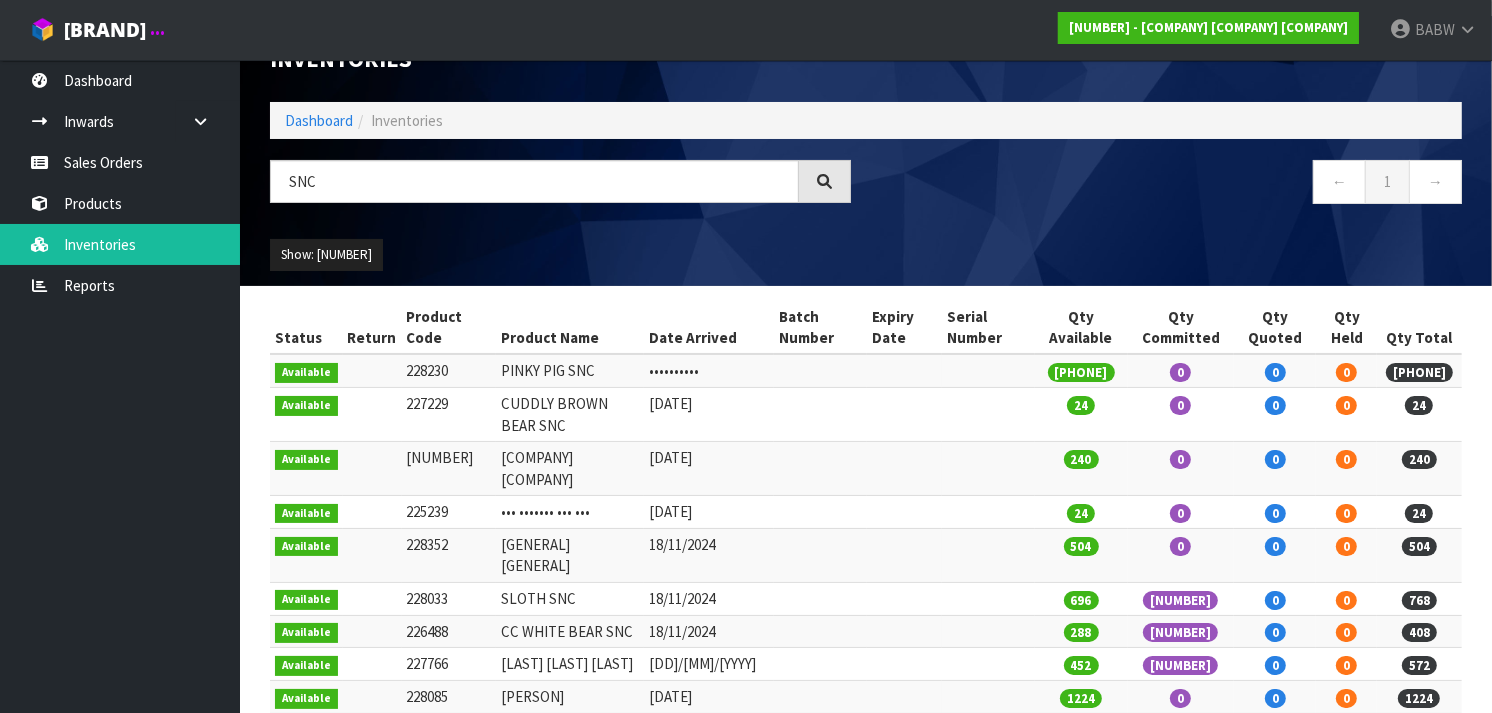 scroll, scrollTop: 18, scrollLeft: 0, axis: vertical 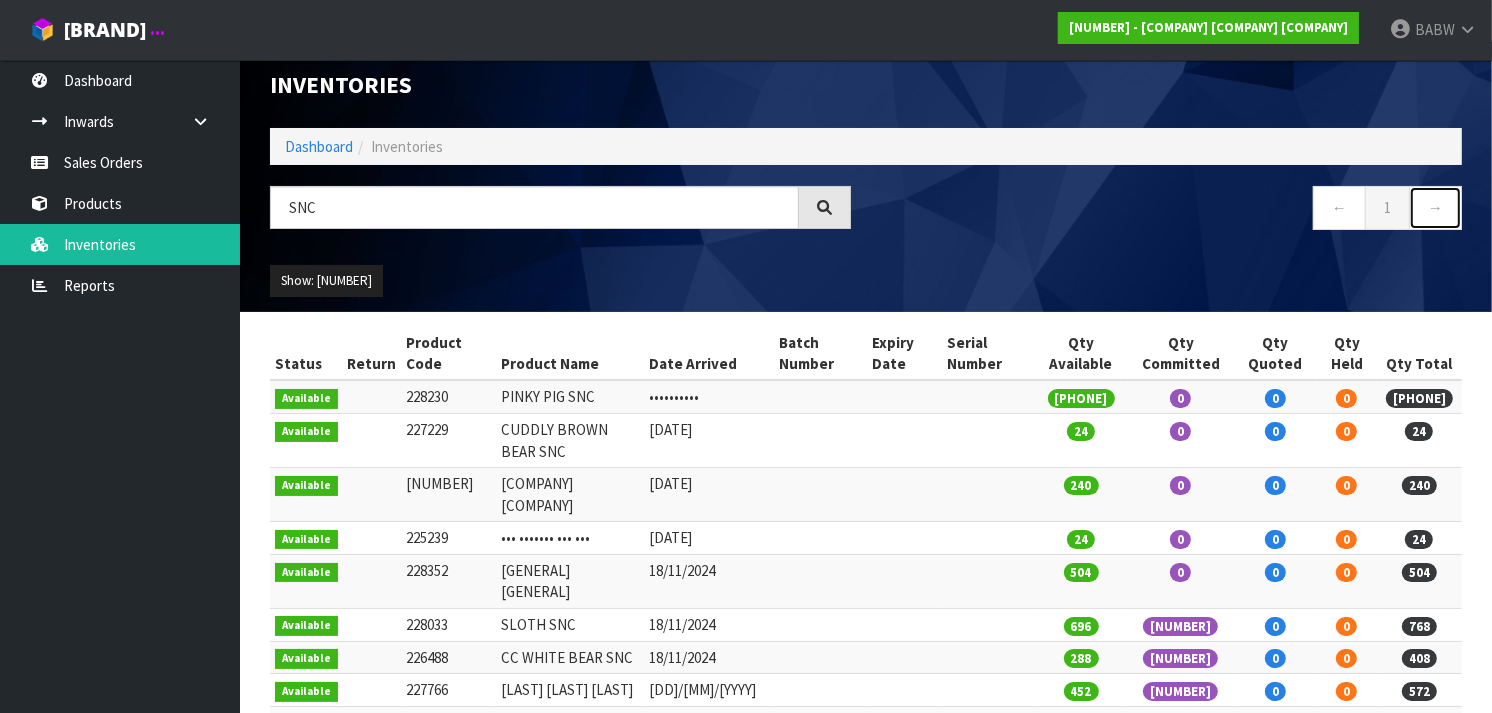click on "→" at bounding box center [1435, 207] 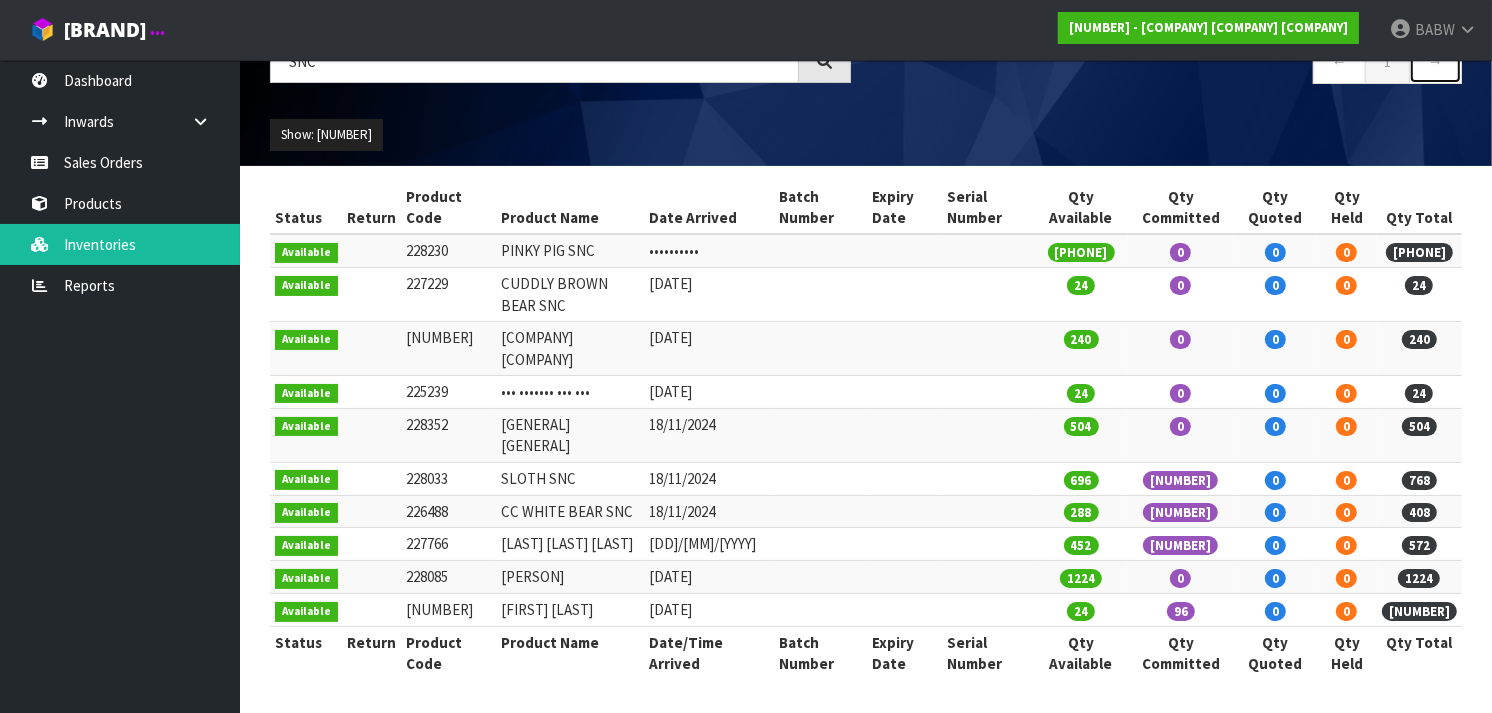 scroll, scrollTop: 0, scrollLeft: 0, axis: both 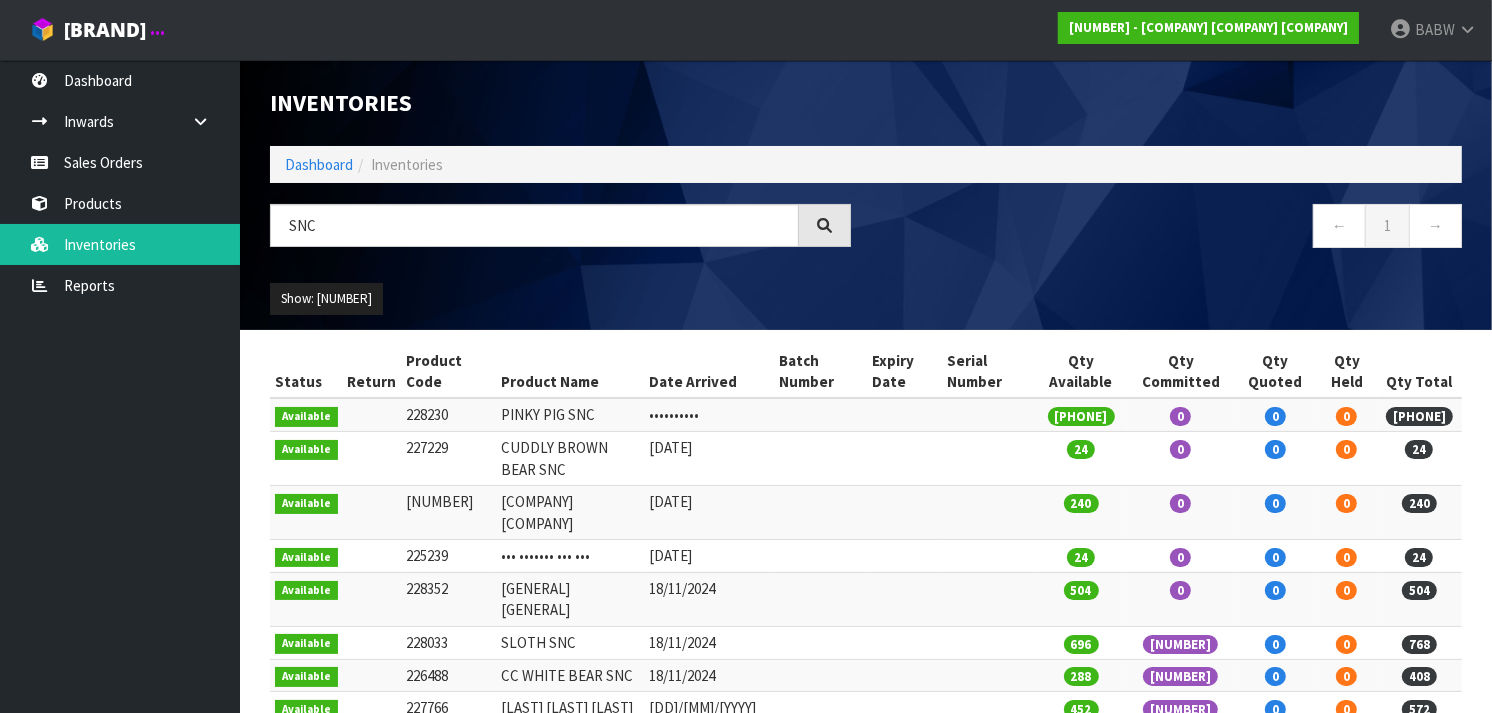 drag, startPoint x: 132, startPoint y: 238, endPoint x: 92, endPoint y: 655, distance: 418.91406 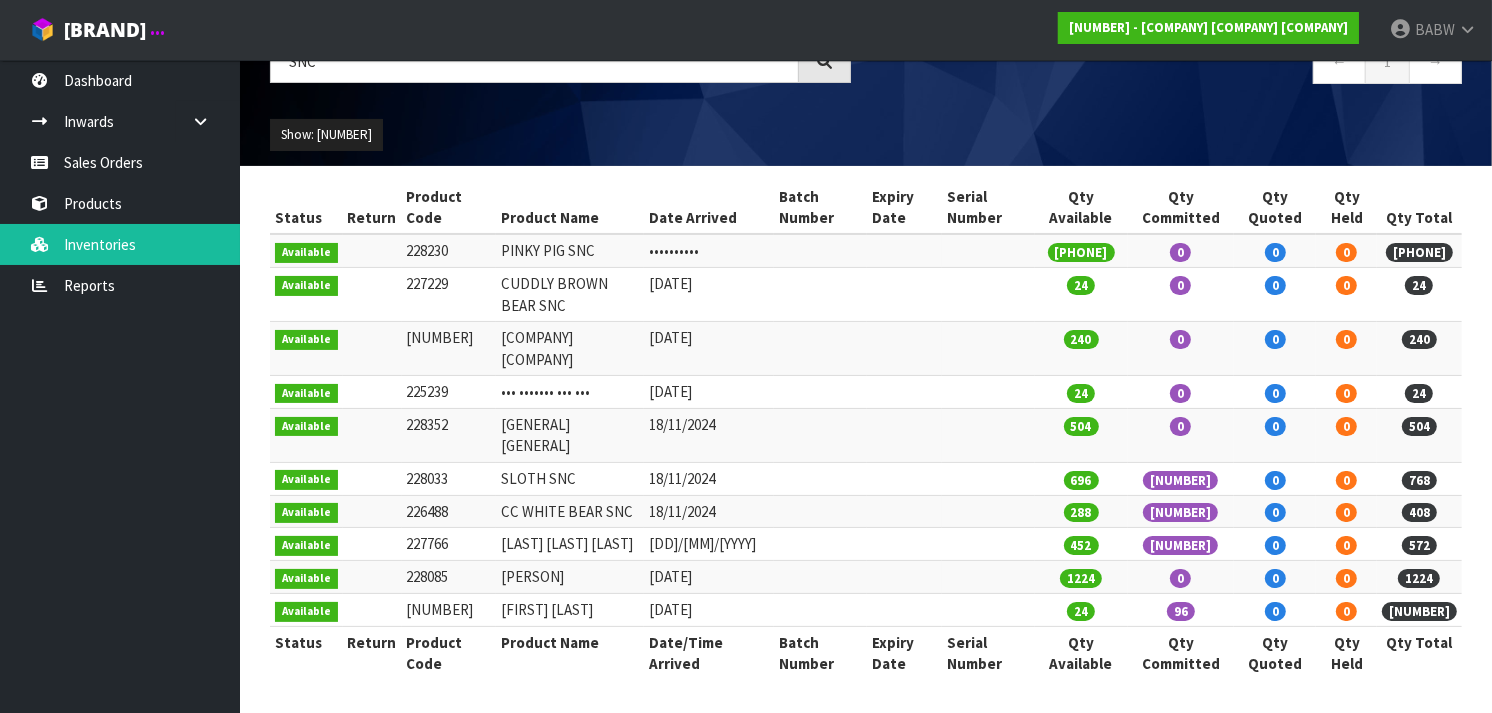 scroll, scrollTop: 0, scrollLeft: 0, axis: both 